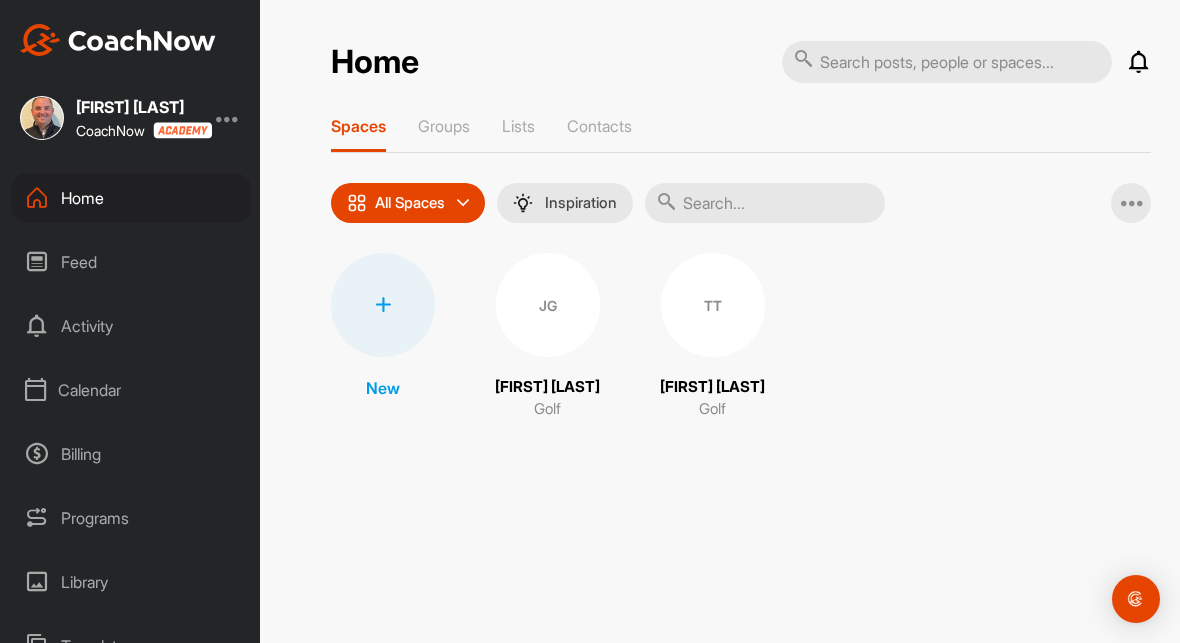 scroll, scrollTop: 0, scrollLeft: 0, axis: both 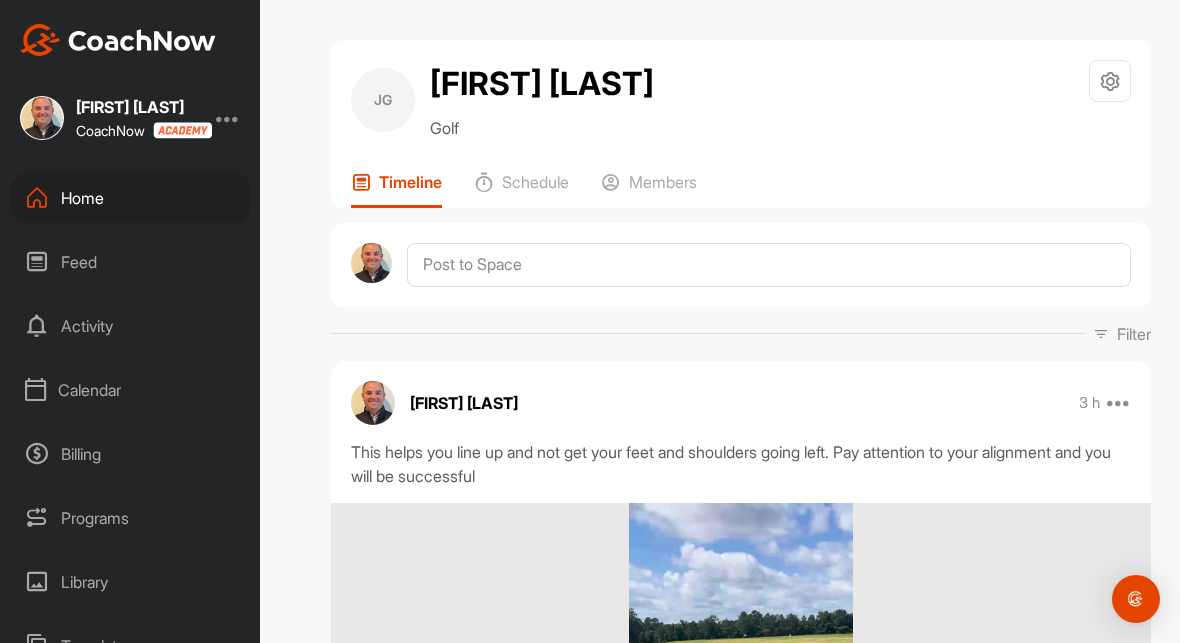 click on "Schedule" at bounding box center [535, 182] 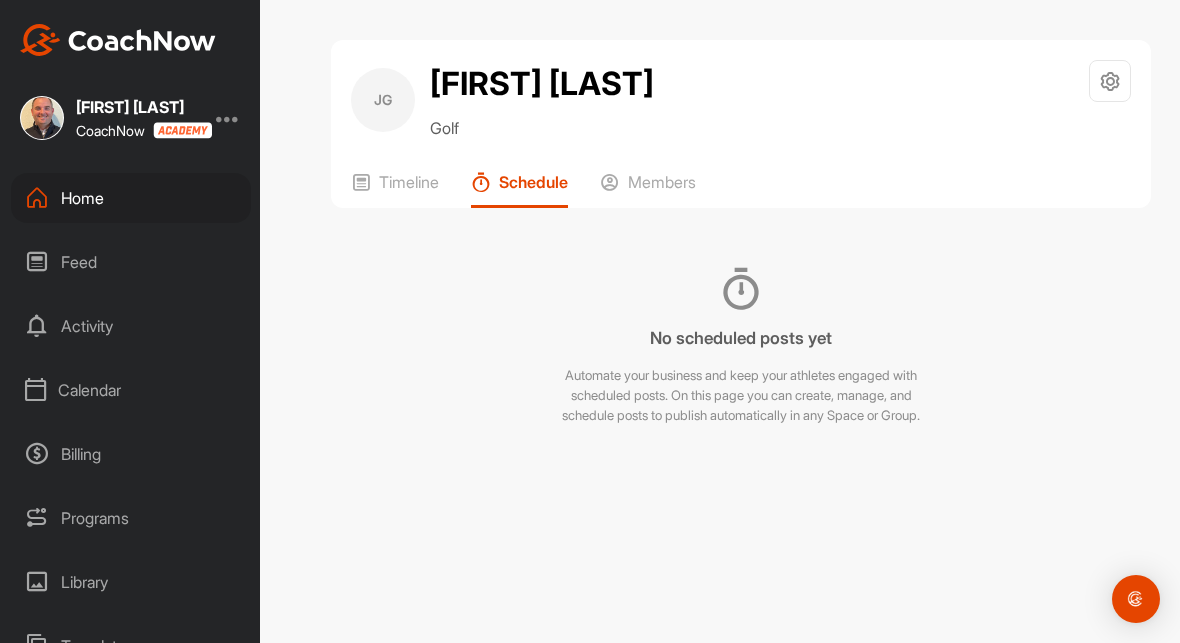 click on "Members" at bounding box center (662, 182) 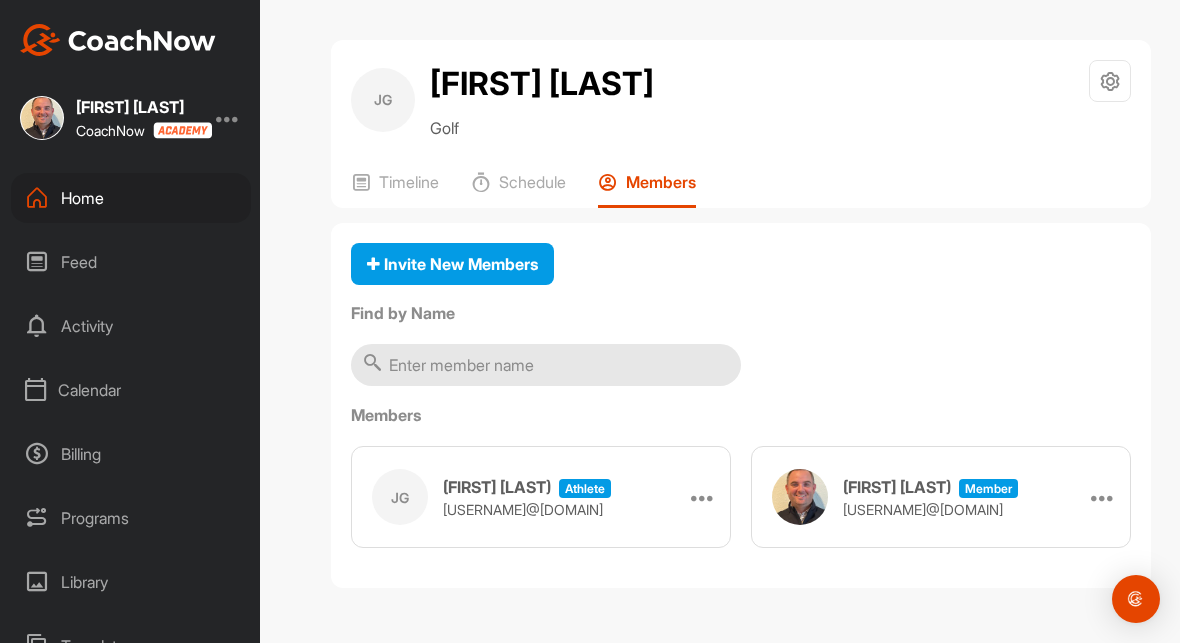 scroll, scrollTop: 0, scrollLeft: 0, axis: both 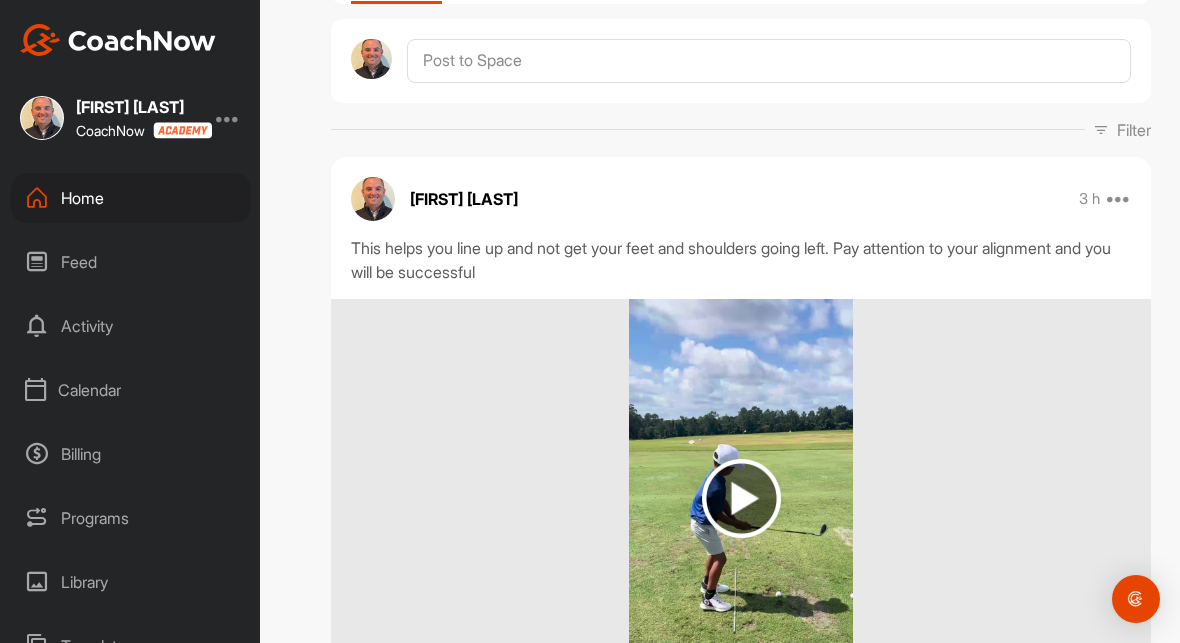 click on "Calendar" at bounding box center (131, 390) 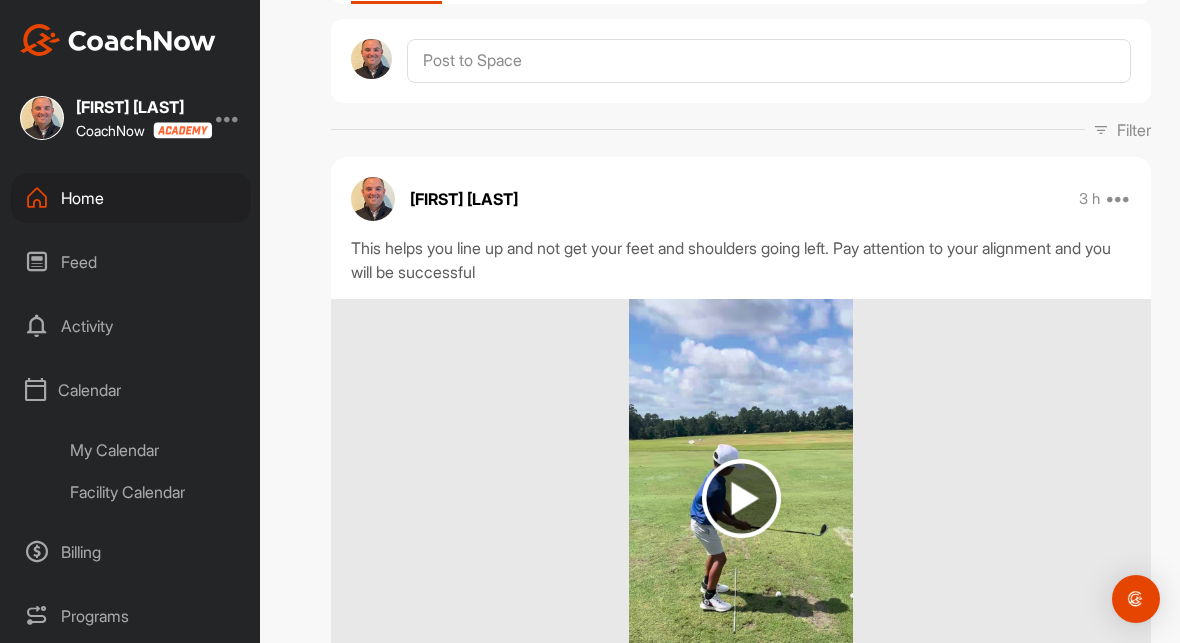 click on "My Calendar" at bounding box center (153, 450) 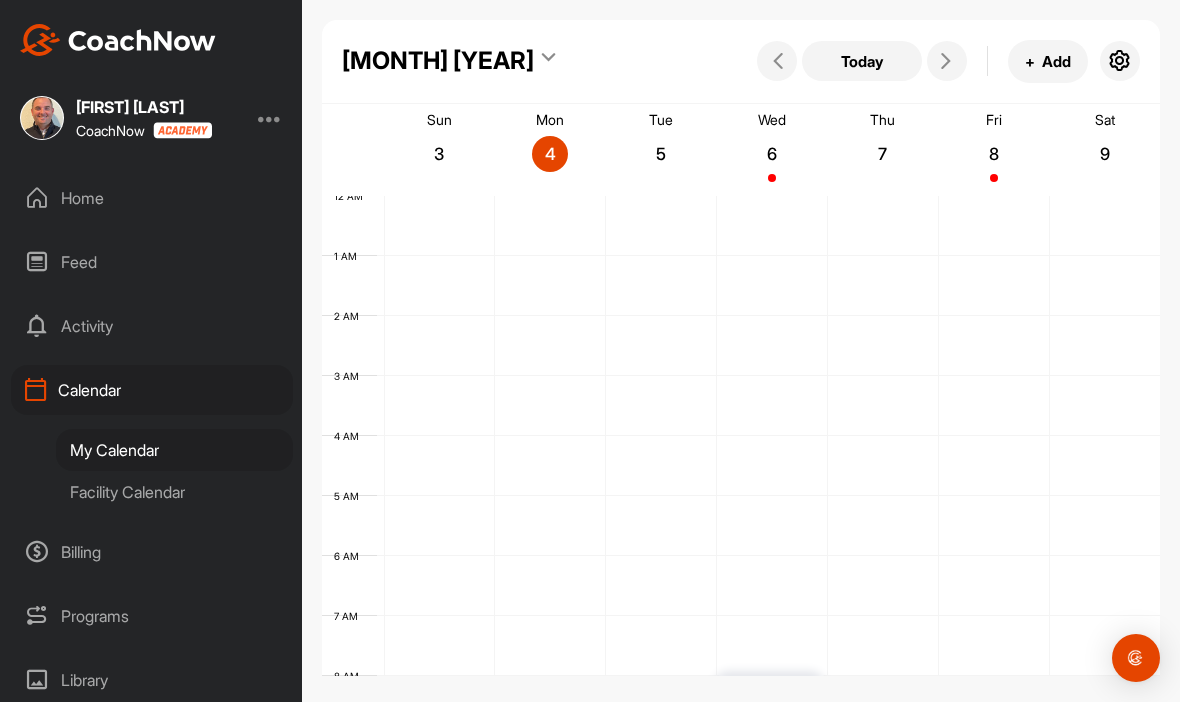 scroll, scrollTop: 346, scrollLeft: 0, axis: vertical 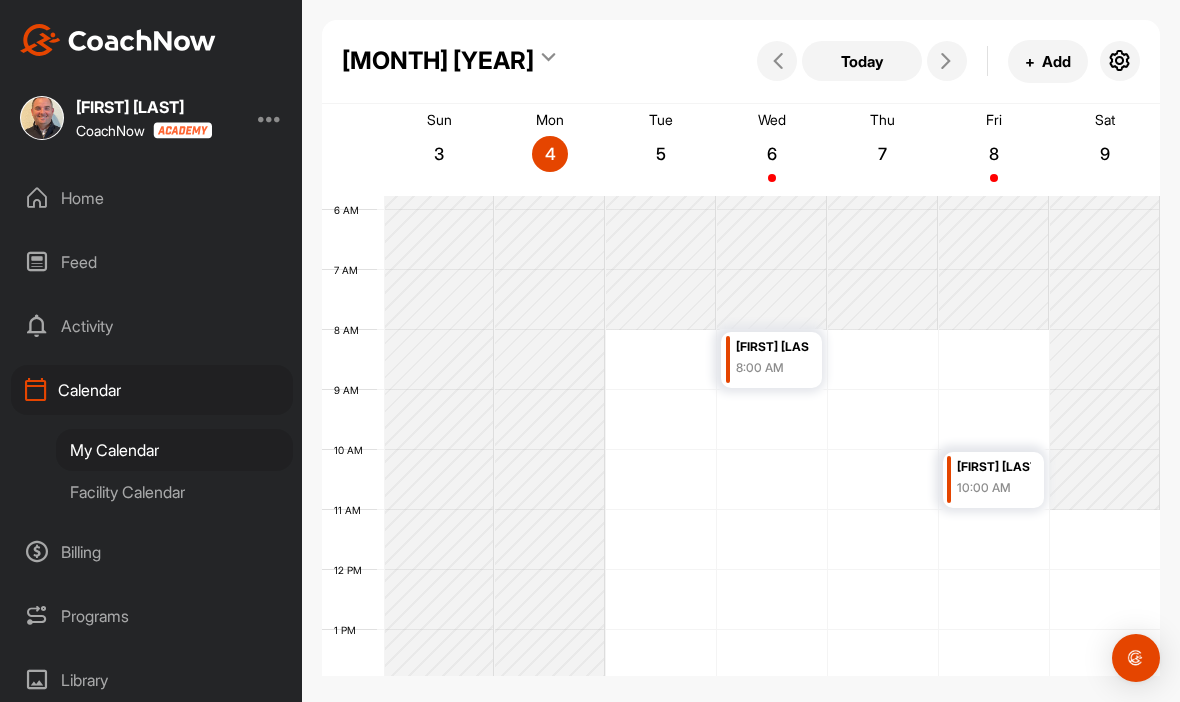 click on "Facility Calendar" at bounding box center [174, 492] 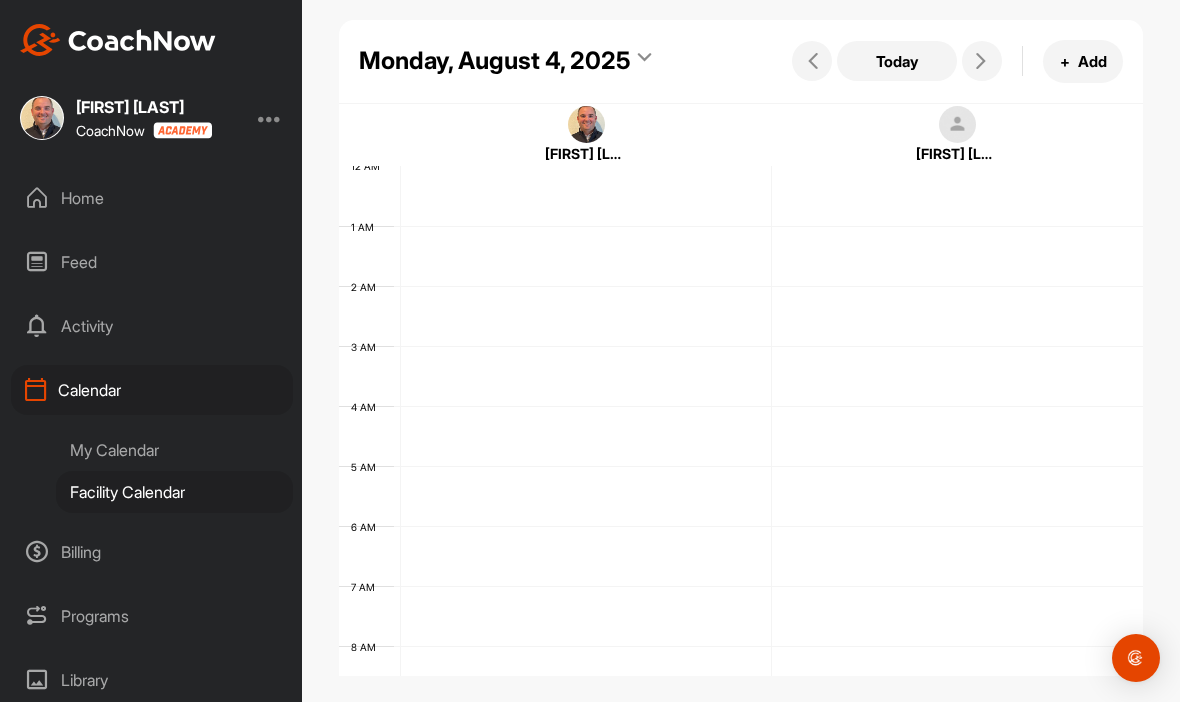 scroll, scrollTop: 0, scrollLeft: 0, axis: both 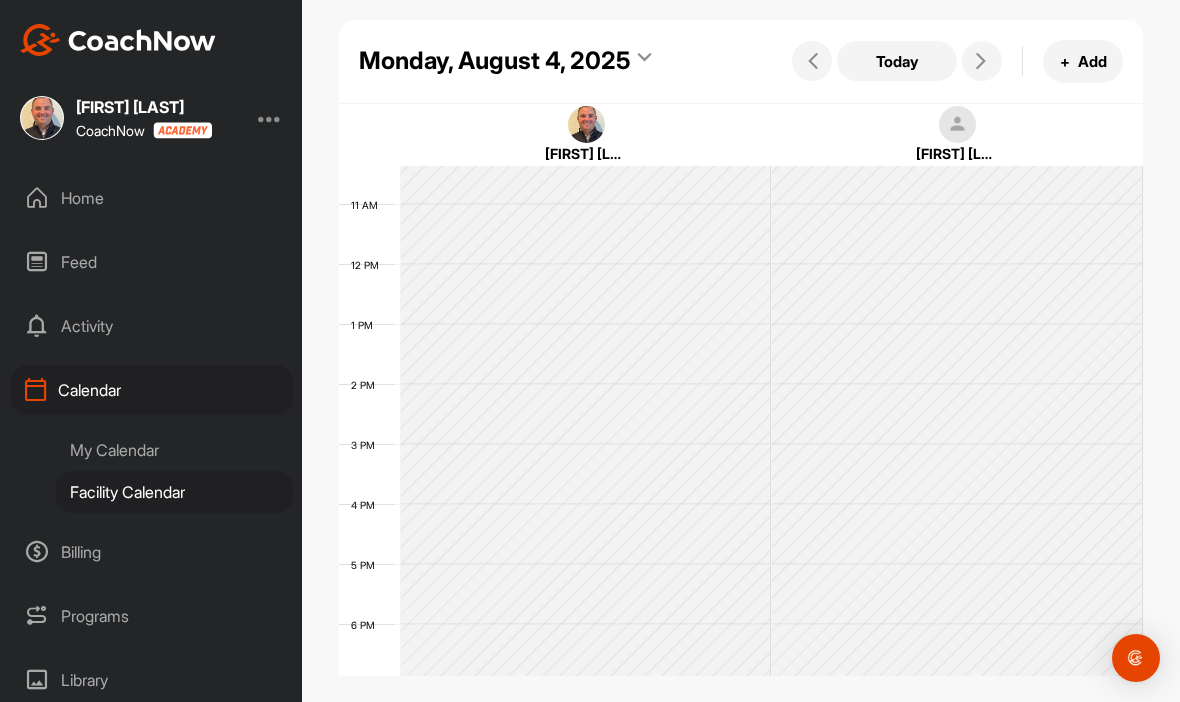 click at bounding box center [981, 61] 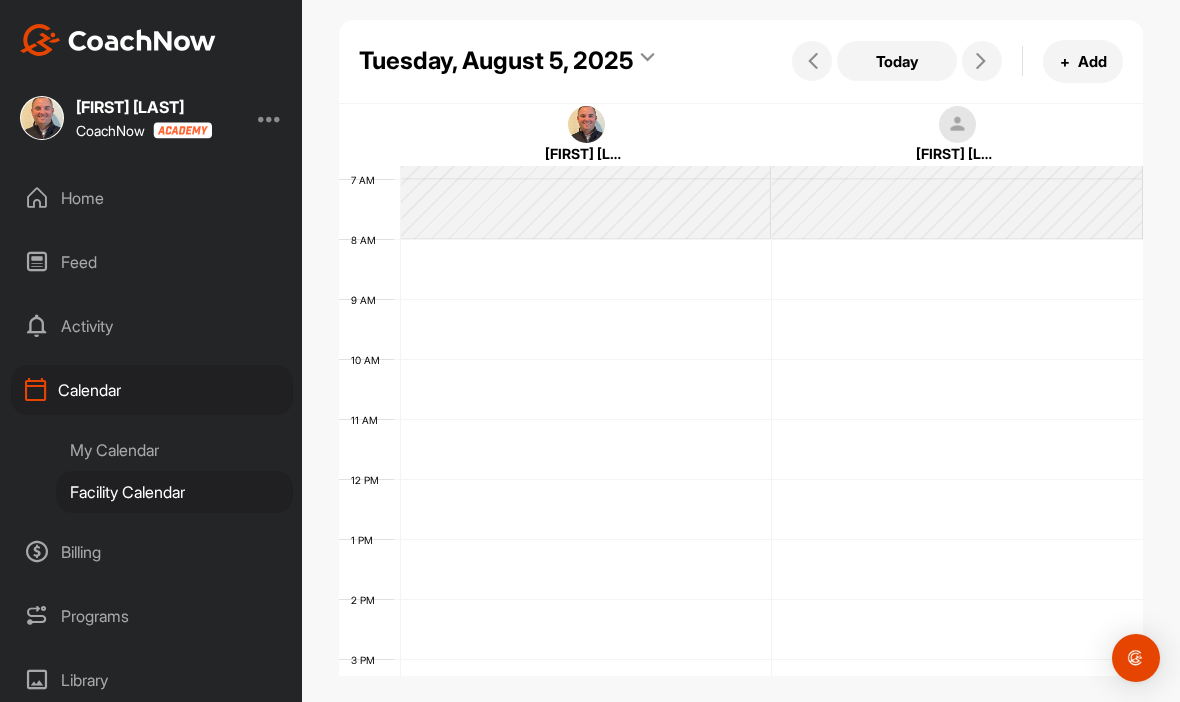 click at bounding box center (982, 61) 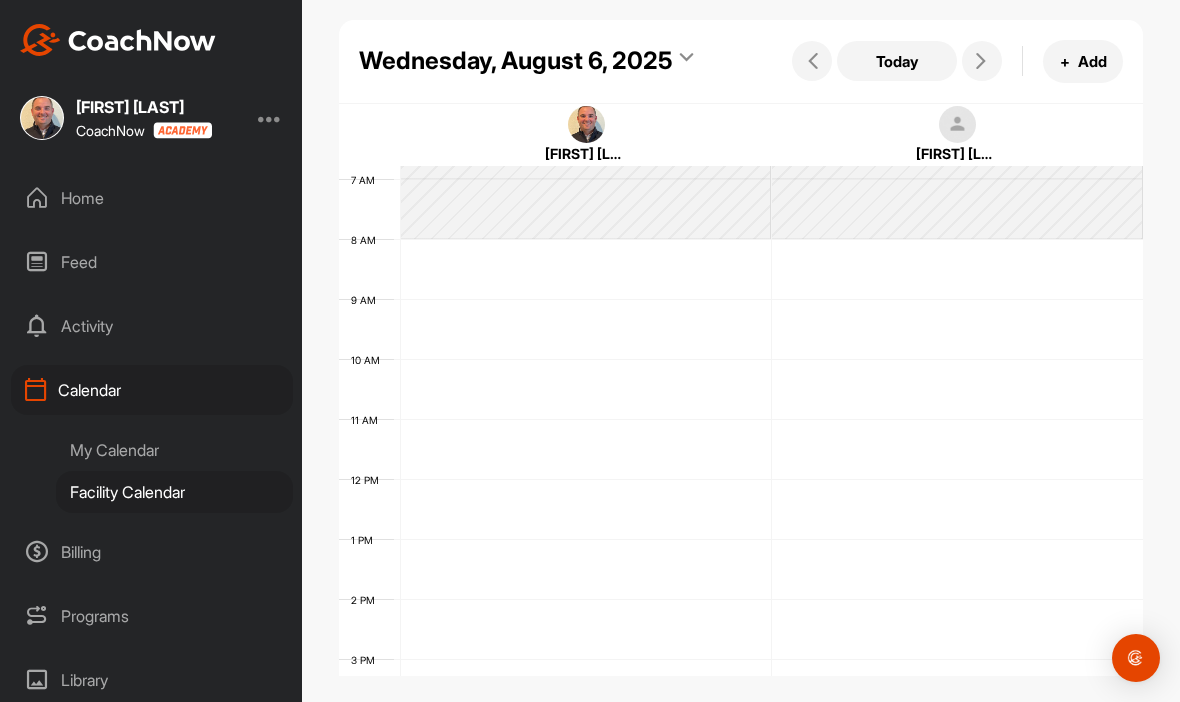 scroll, scrollTop: 346, scrollLeft: 0, axis: vertical 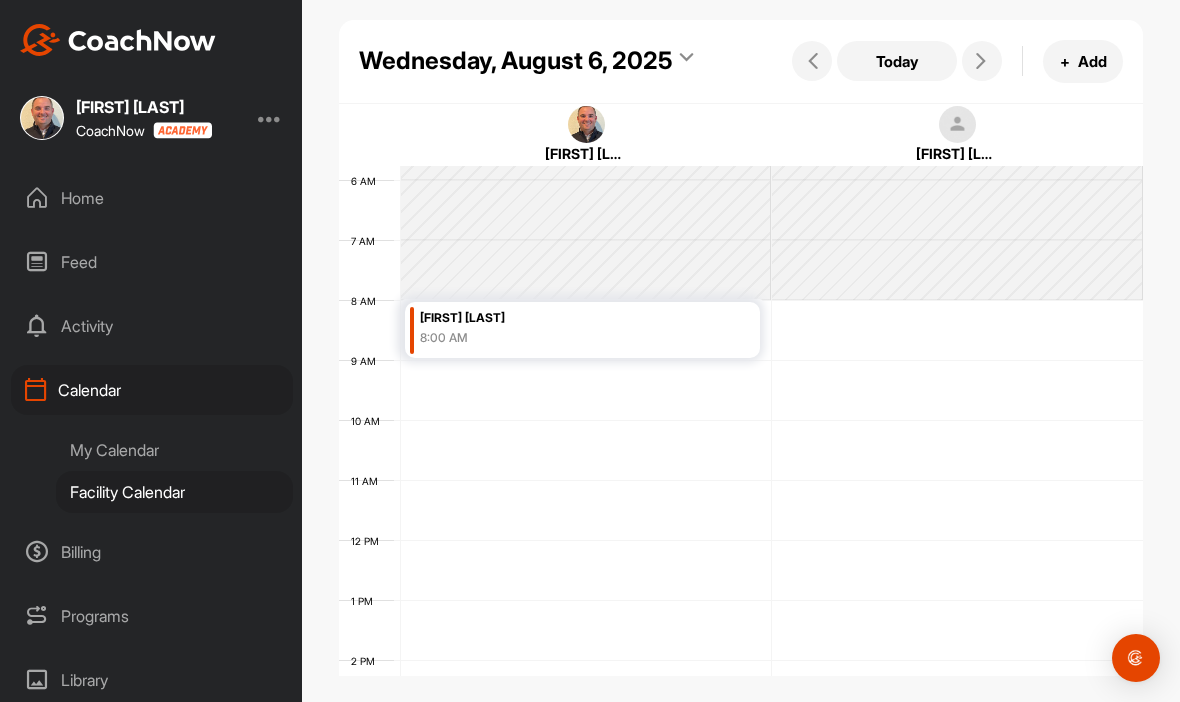 click at bounding box center [982, 61] 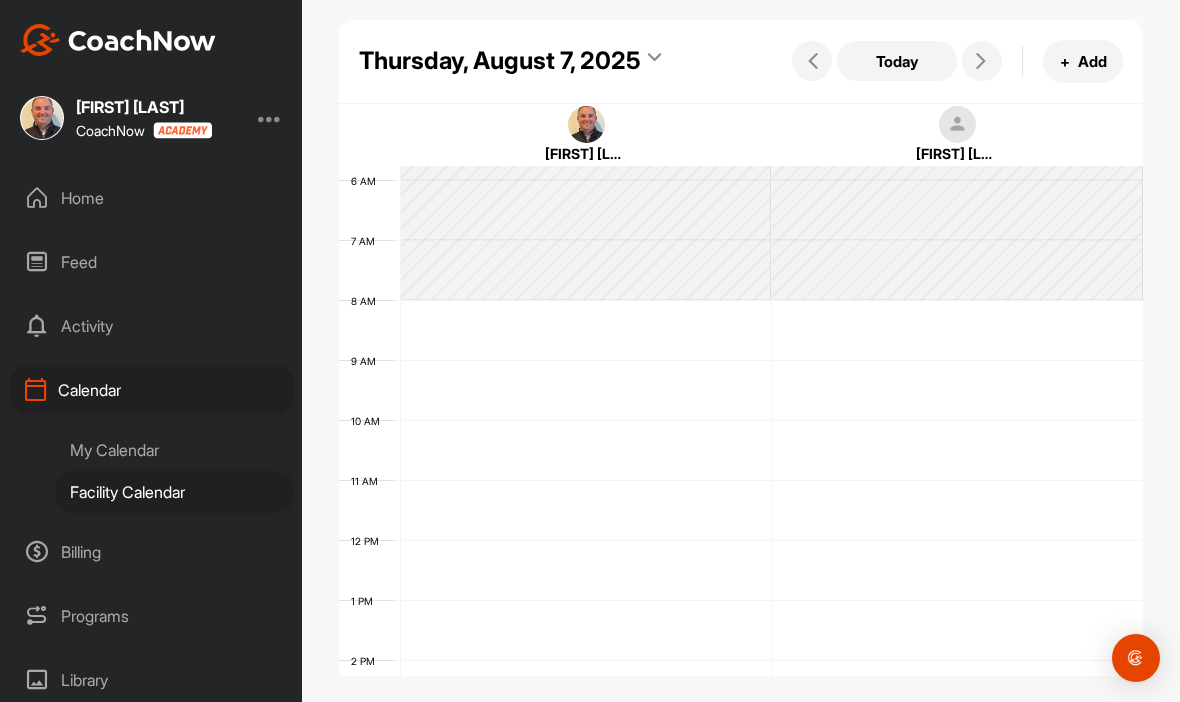 click at bounding box center (982, 61) 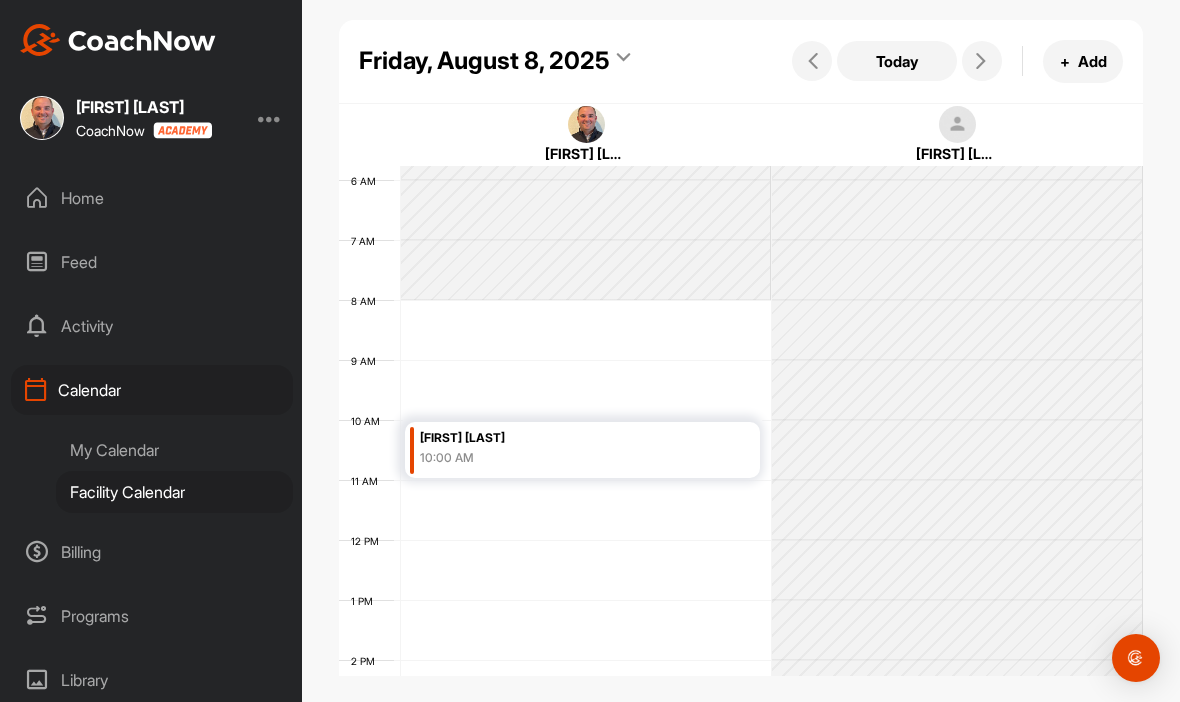 click at bounding box center [982, 61] 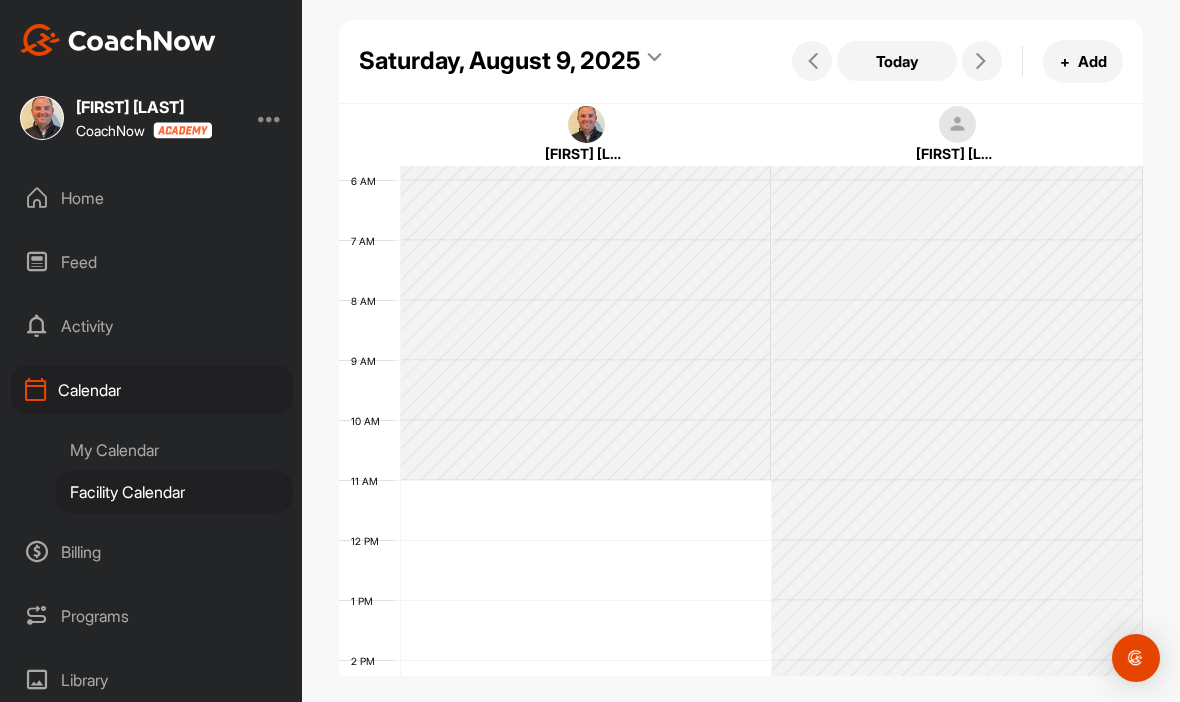click at bounding box center (982, 61) 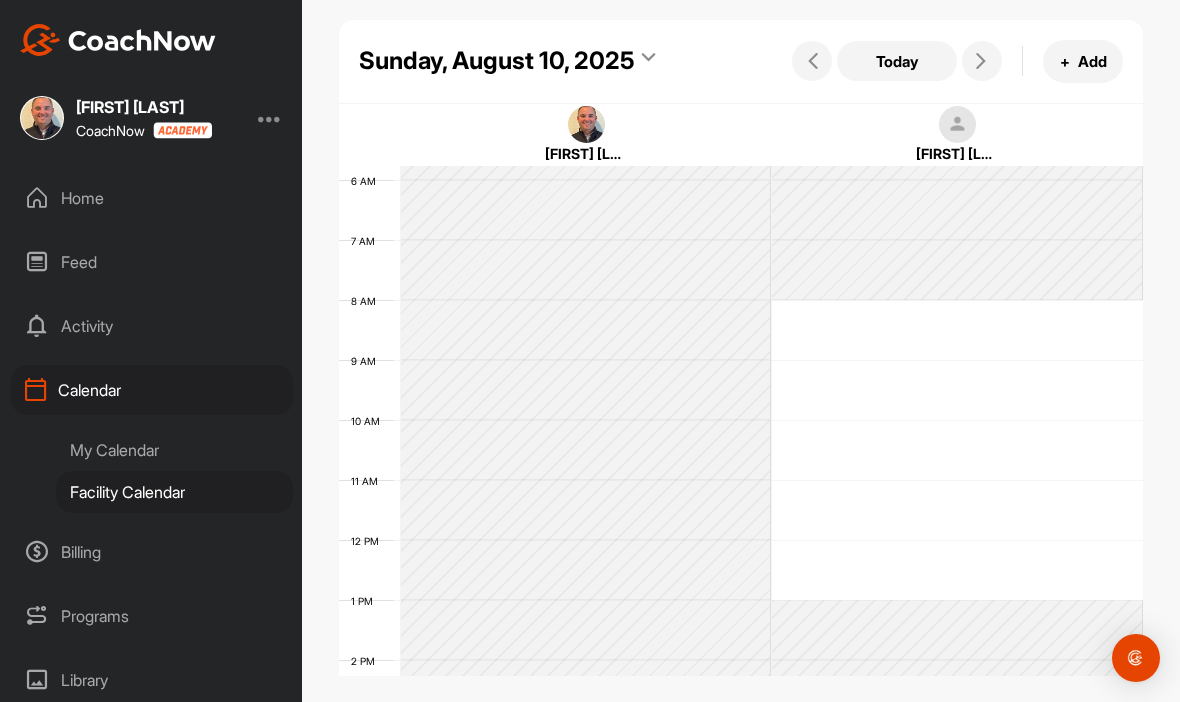 click at bounding box center [982, 61] 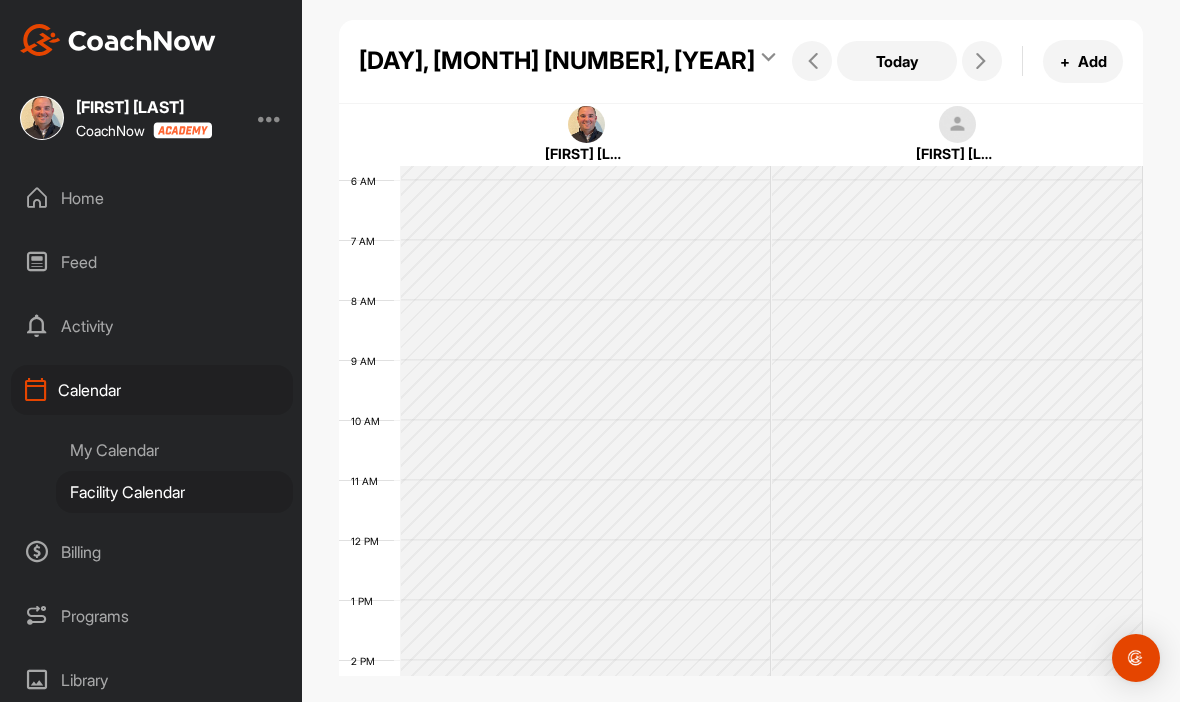 click at bounding box center [982, 61] 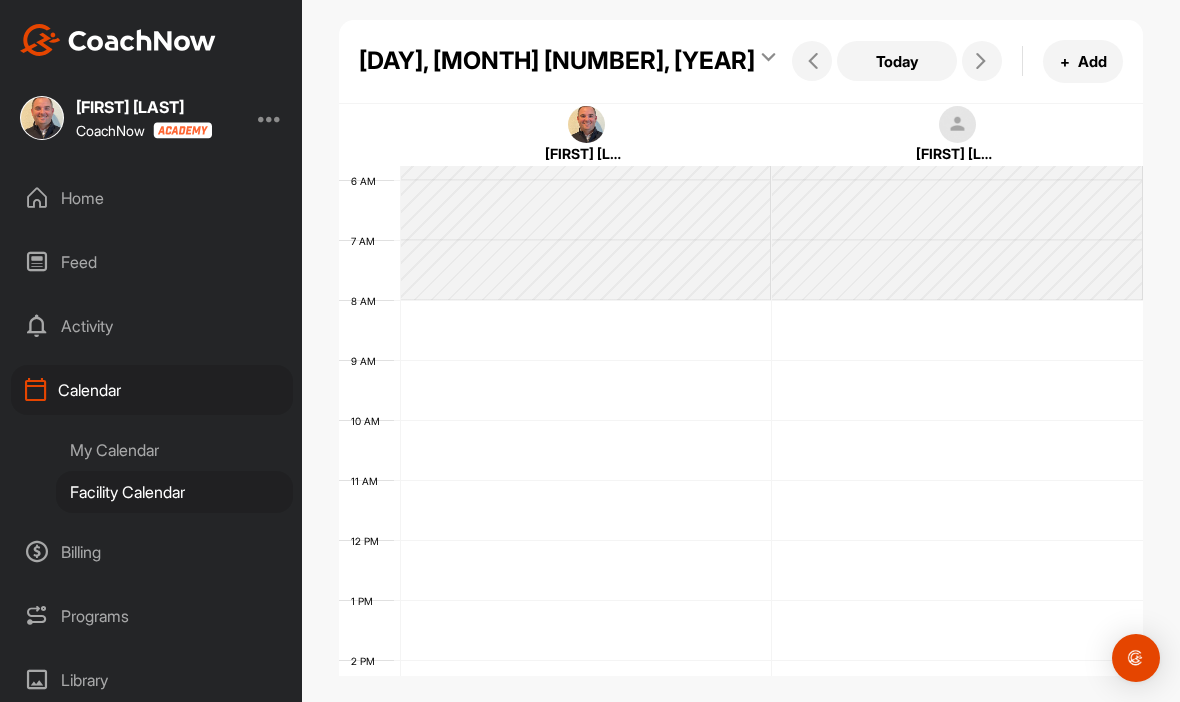 click at bounding box center (982, 61) 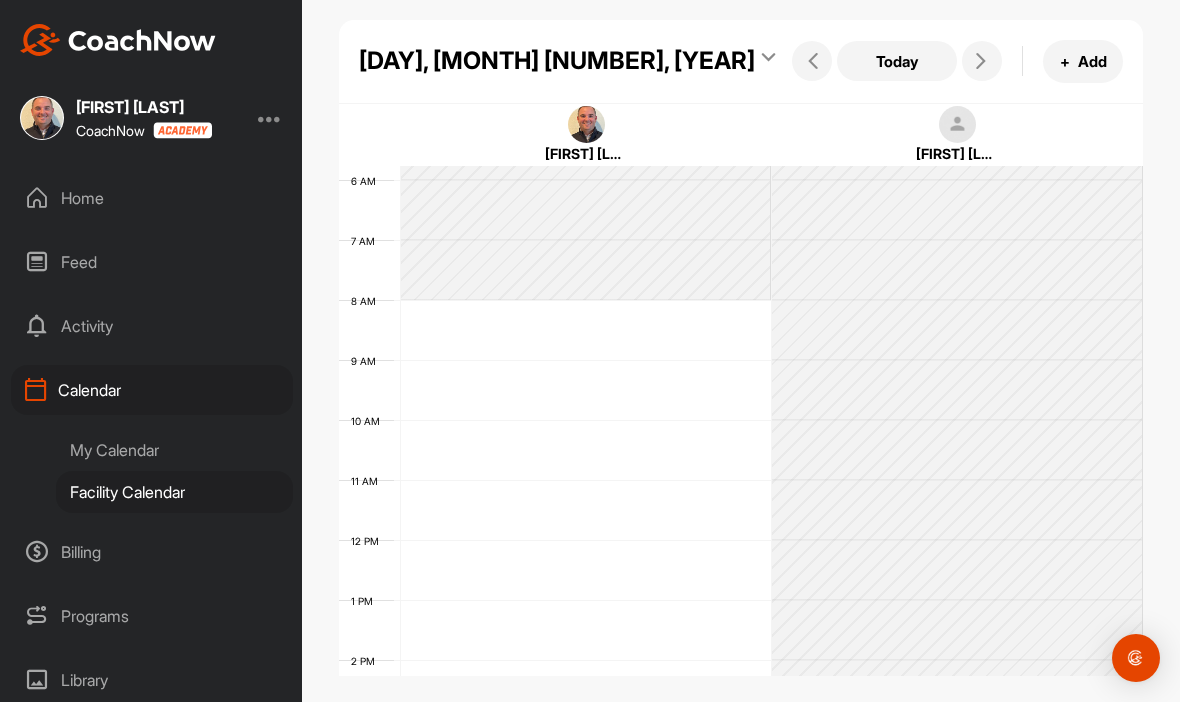 click at bounding box center [812, 61] 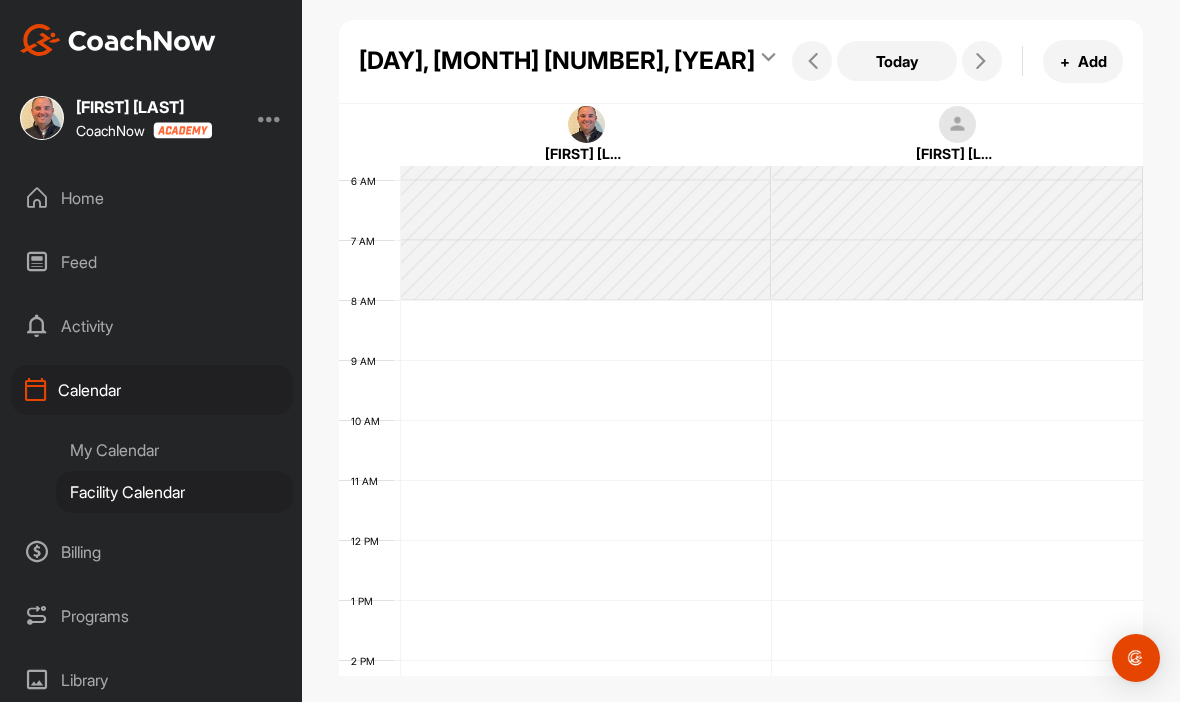 click at bounding box center (812, 61) 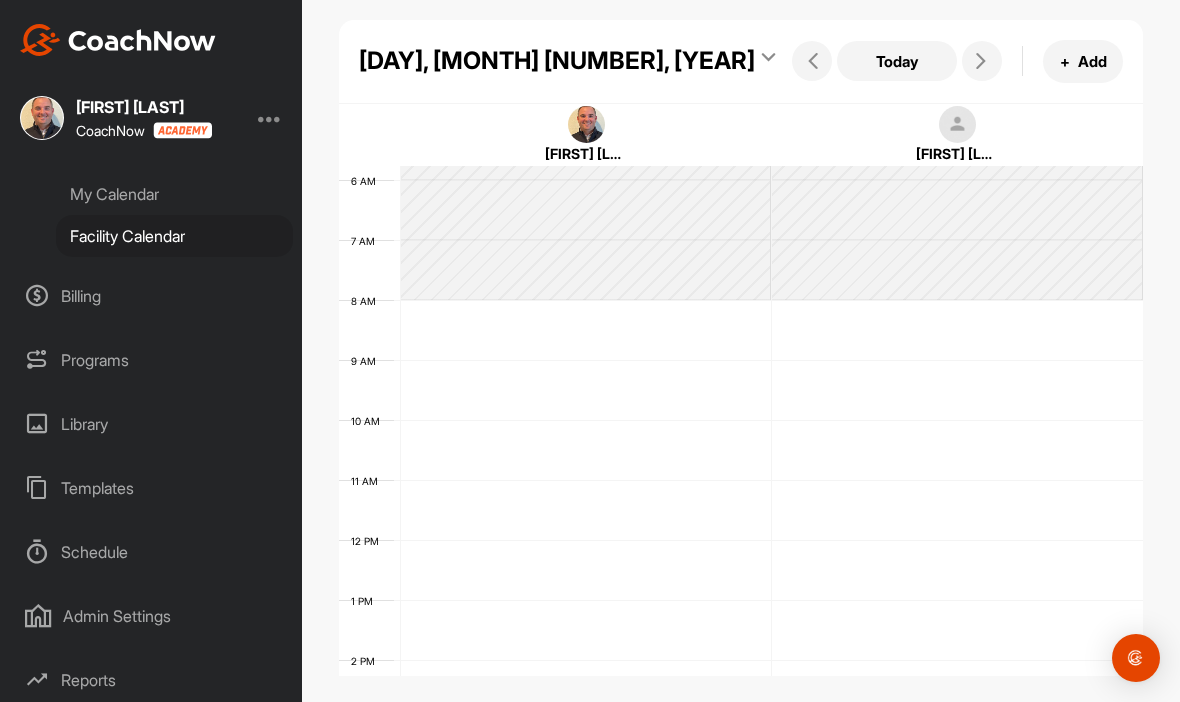 scroll, scrollTop: 254, scrollLeft: 0, axis: vertical 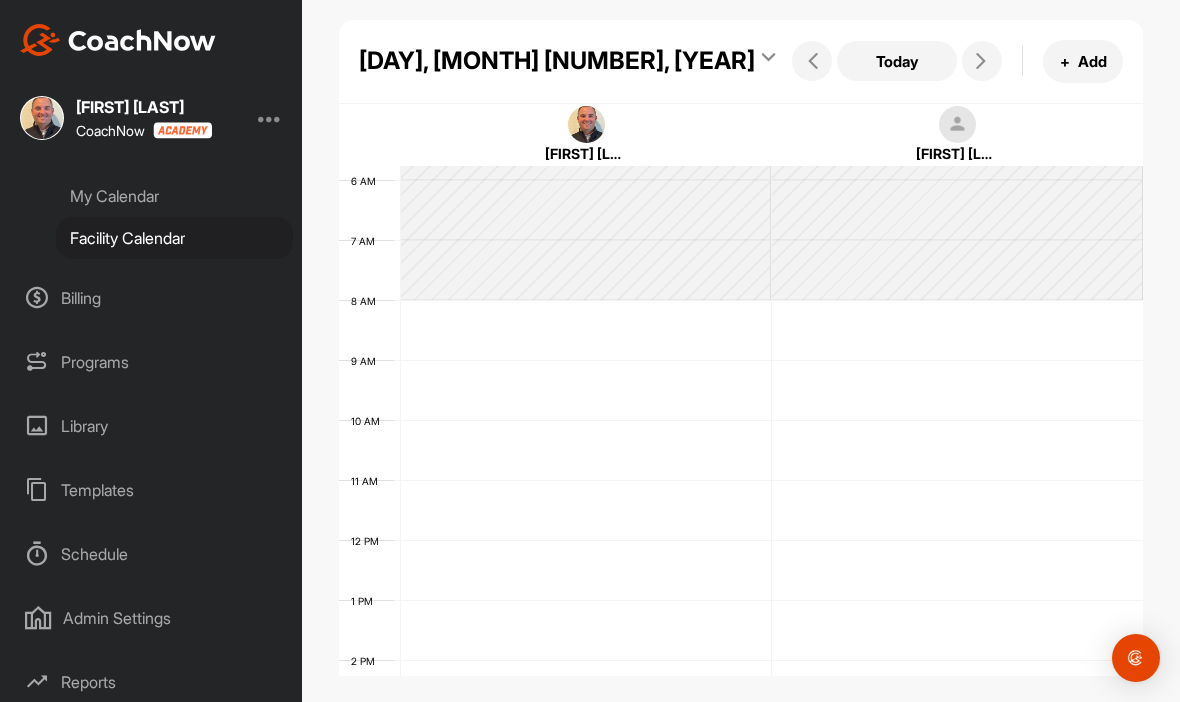 click on "Admin Settings" at bounding box center (152, 618) 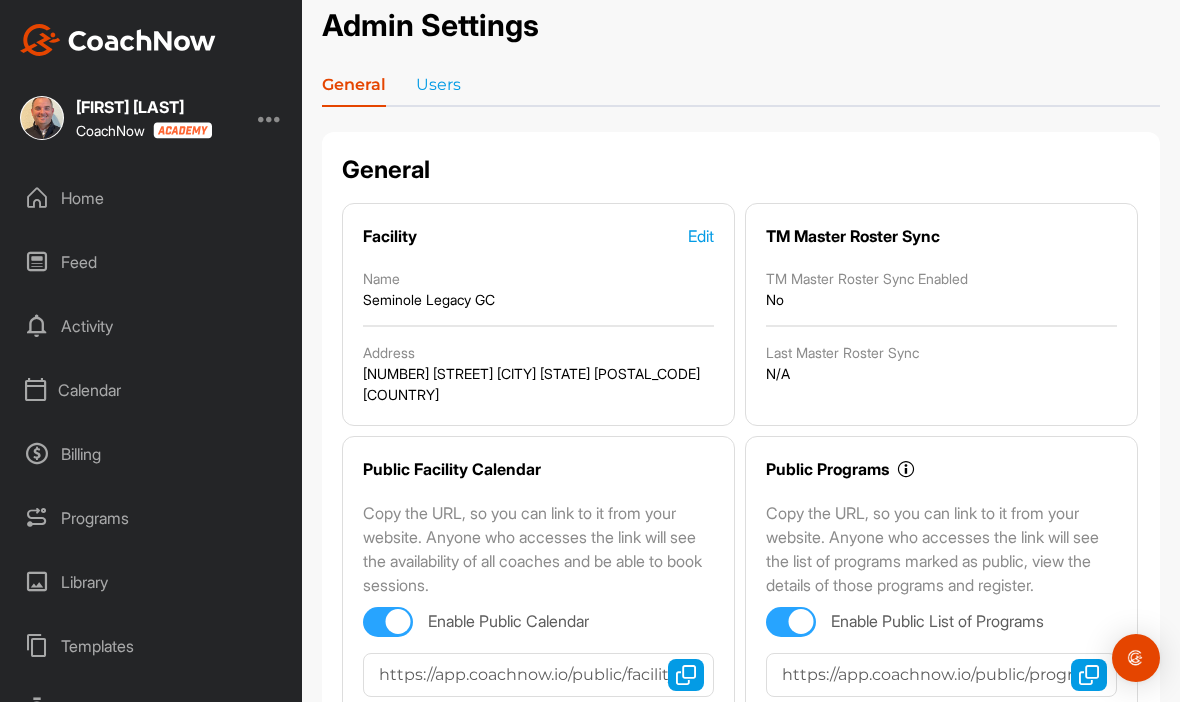 scroll, scrollTop: 22, scrollLeft: 0, axis: vertical 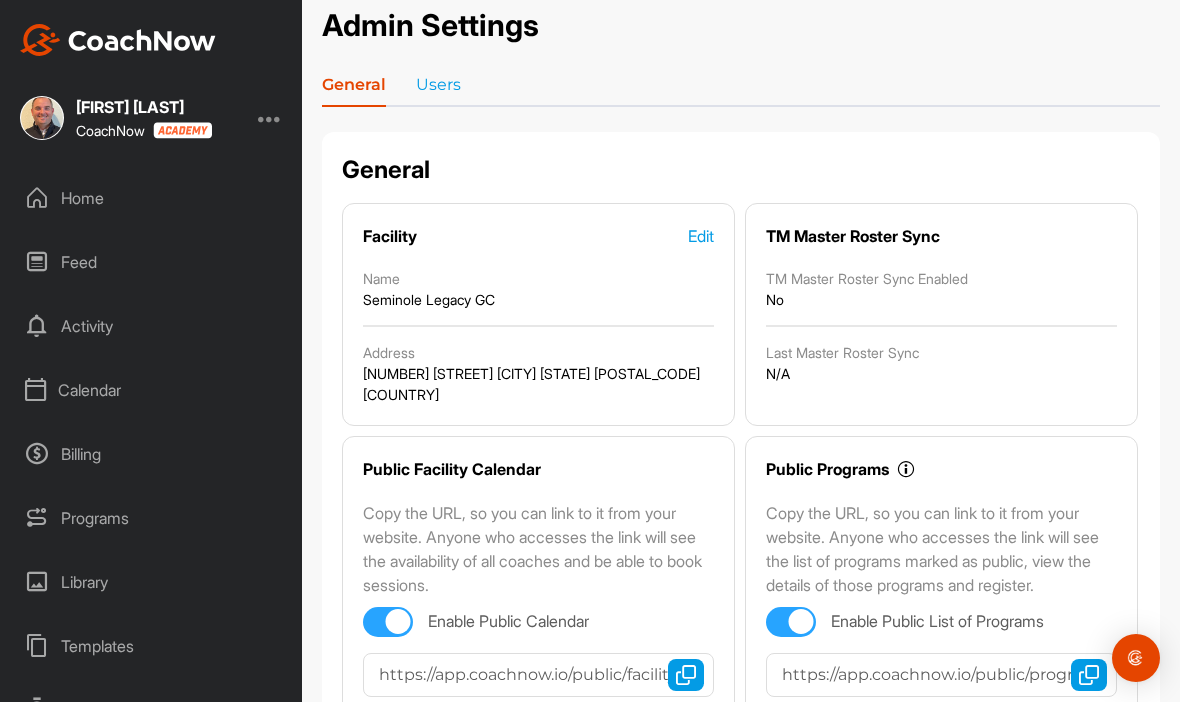 click on "Users" at bounding box center (438, 89) 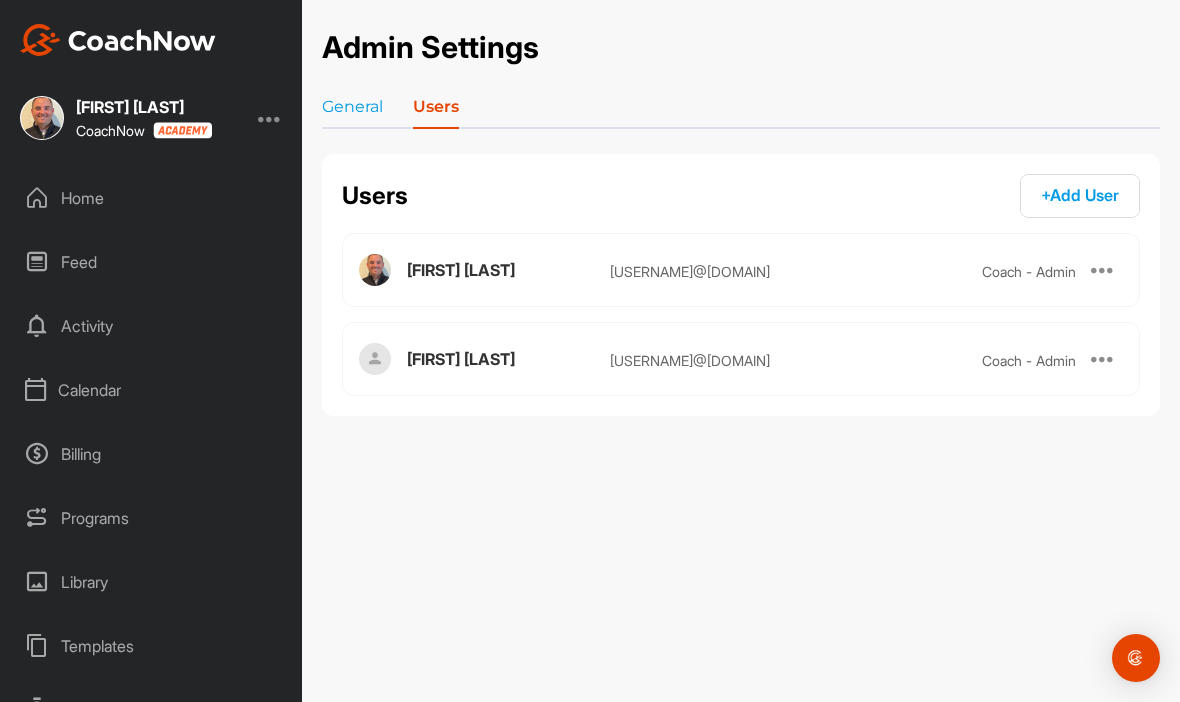 click on "+  Add User +  Add" at bounding box center [1080, 196] 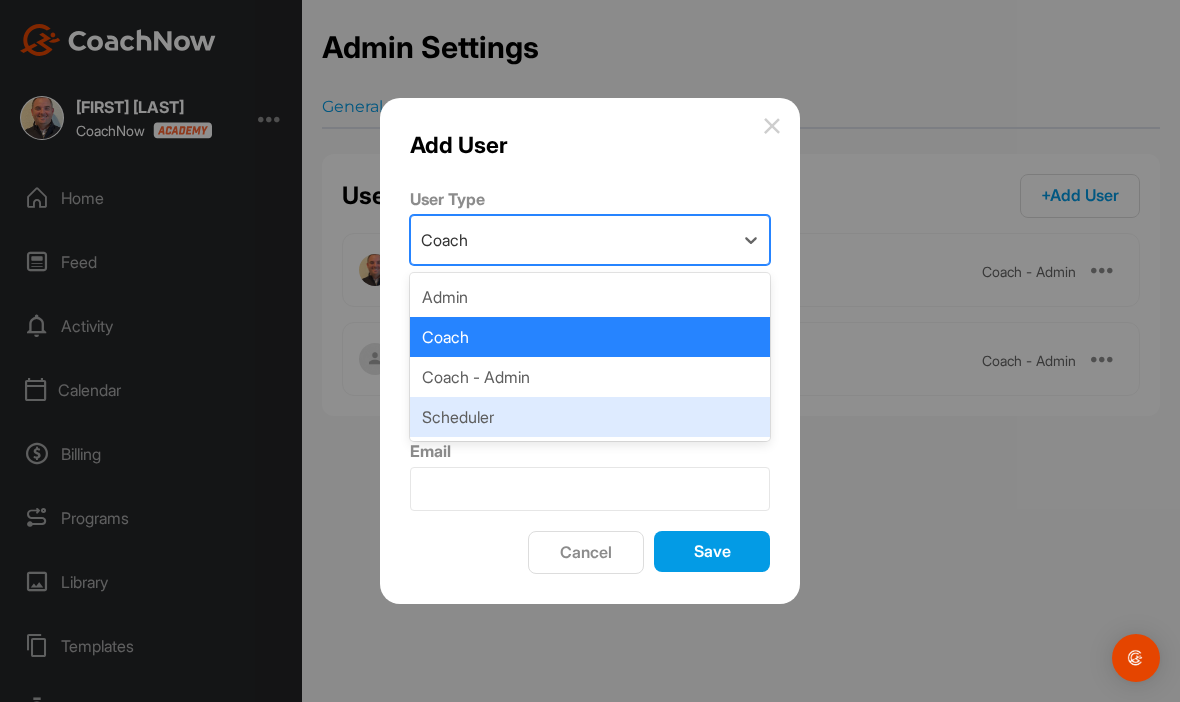 click on "Scheduler" at bounding box center [590, 417] 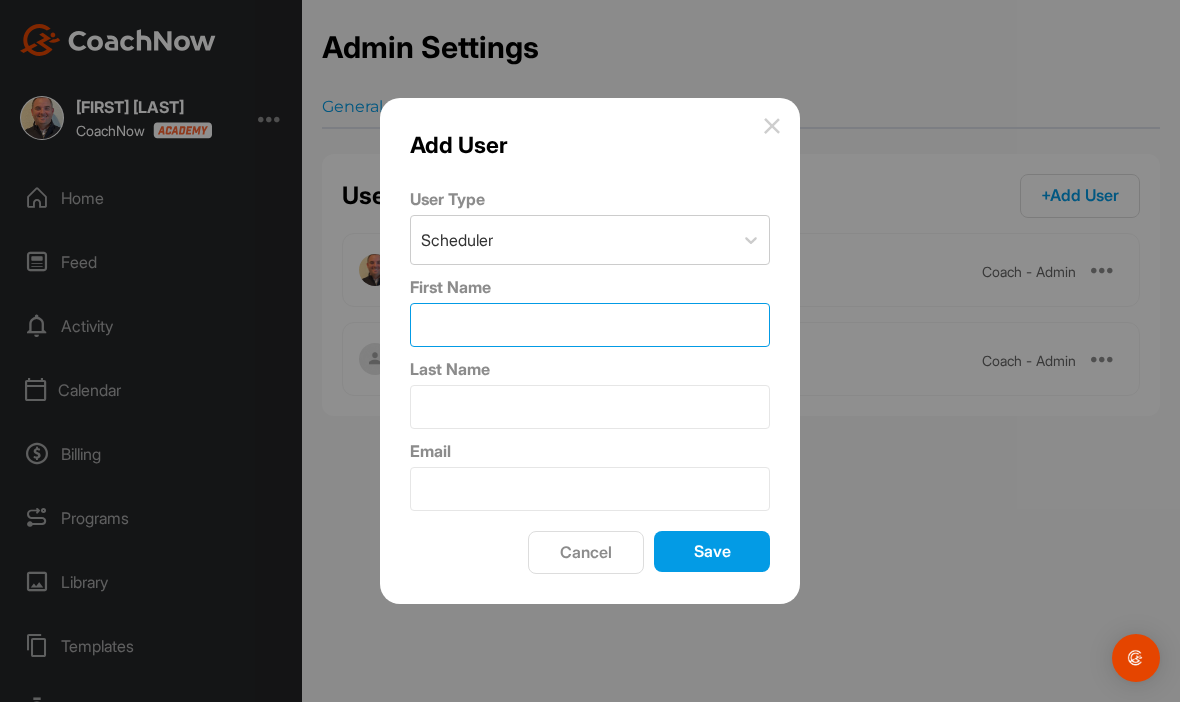click on "First Name" at bounding box center (590, 325) 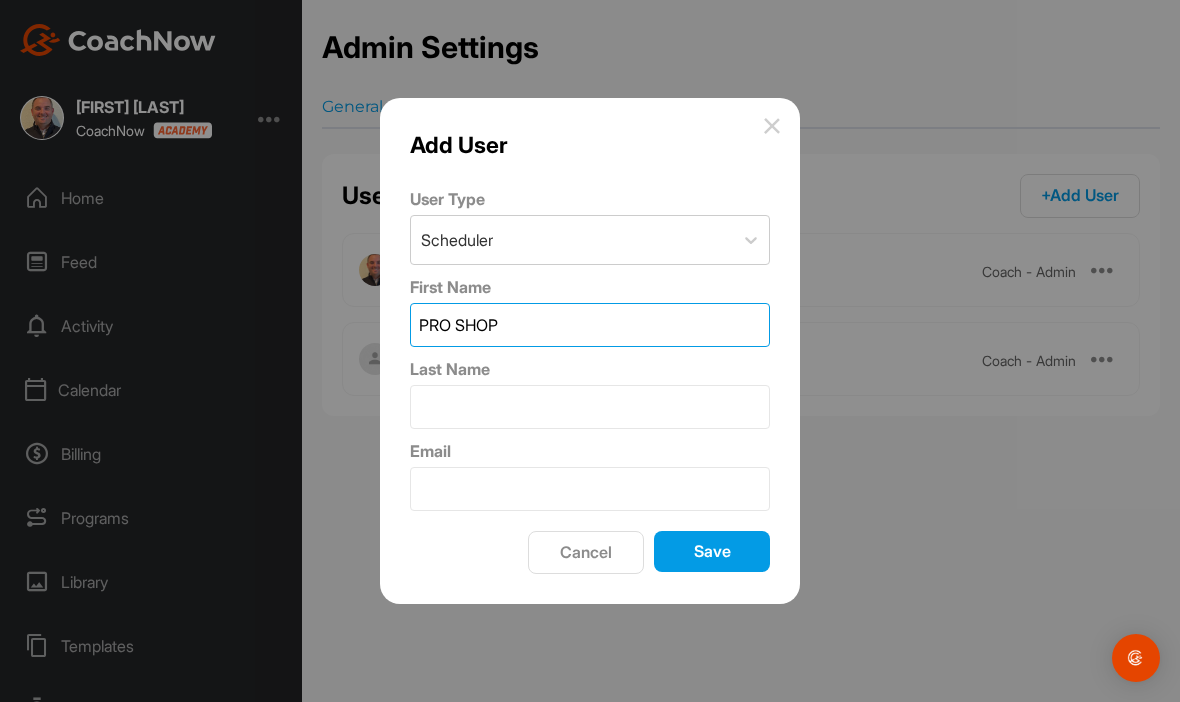 type on "PRO SHOP" 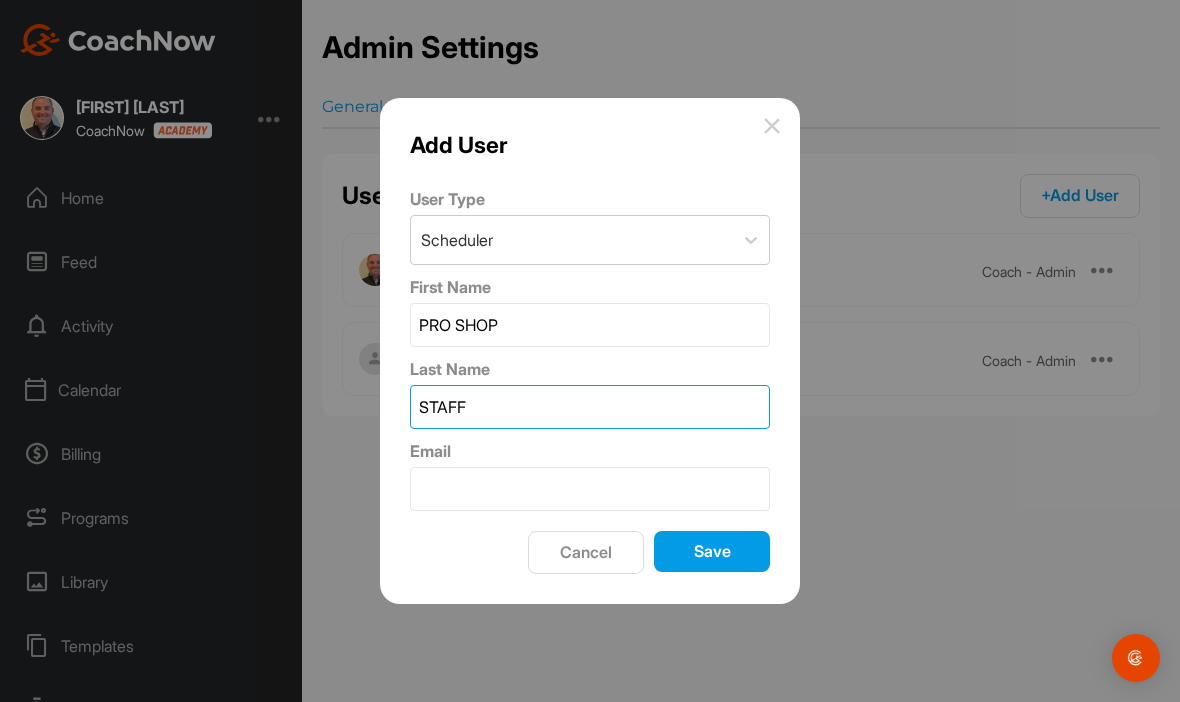 type on "STAFF" 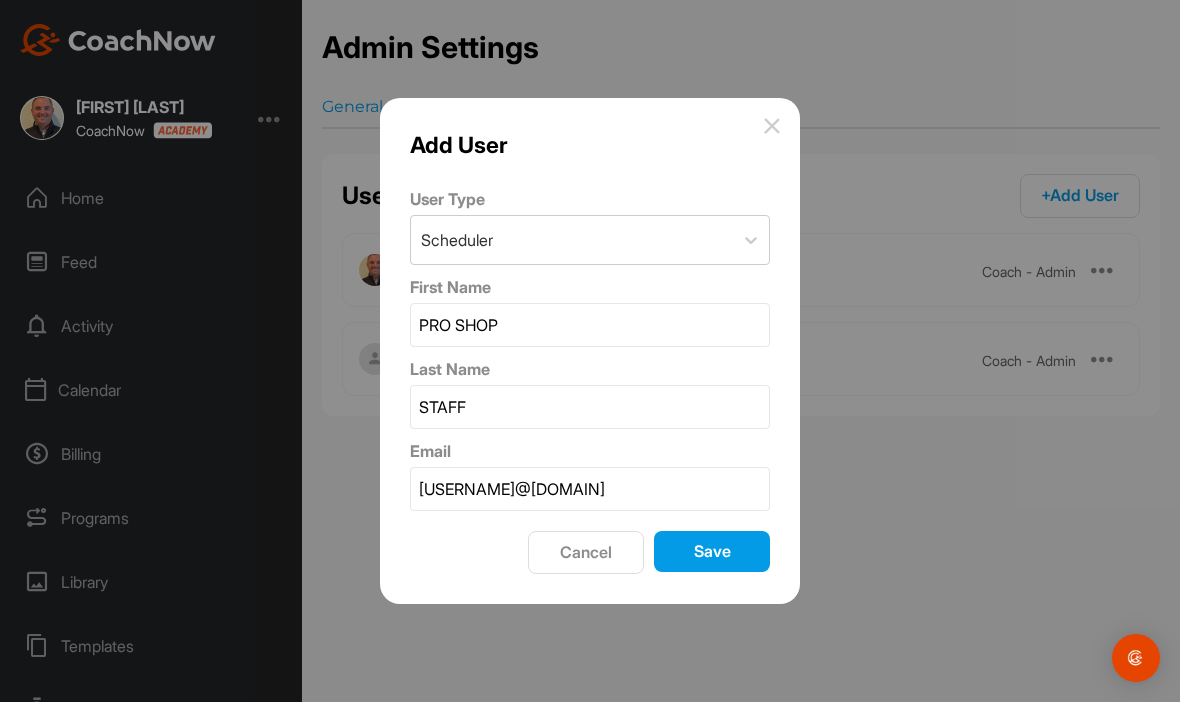 click on "Save" at bounding box center [712, 551] 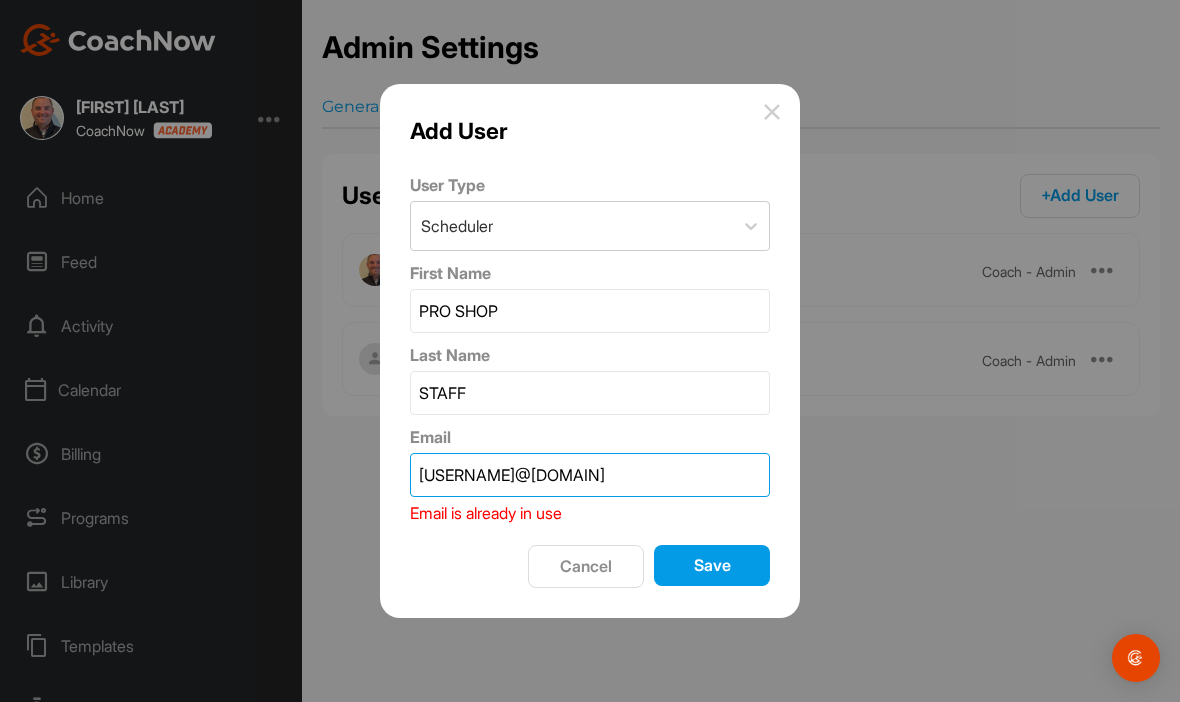 click on "matt.obrien@seminolelegacygolfclub.com" at bounding box center (590, 475) 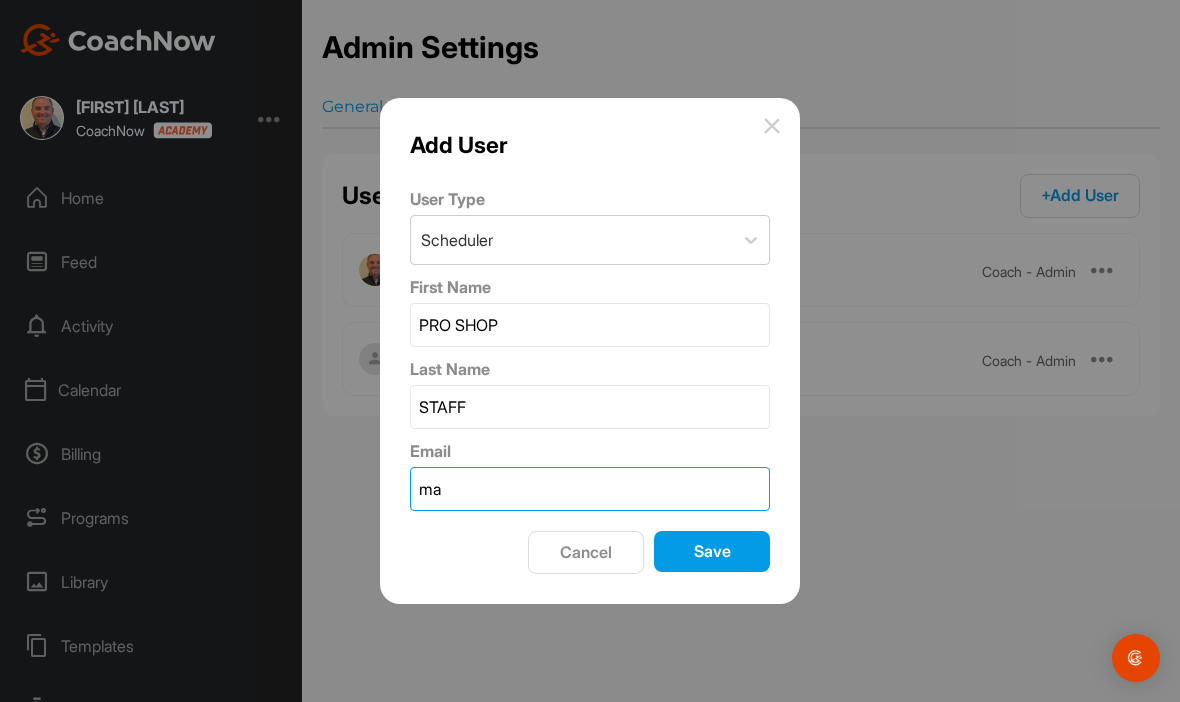 type on "m" 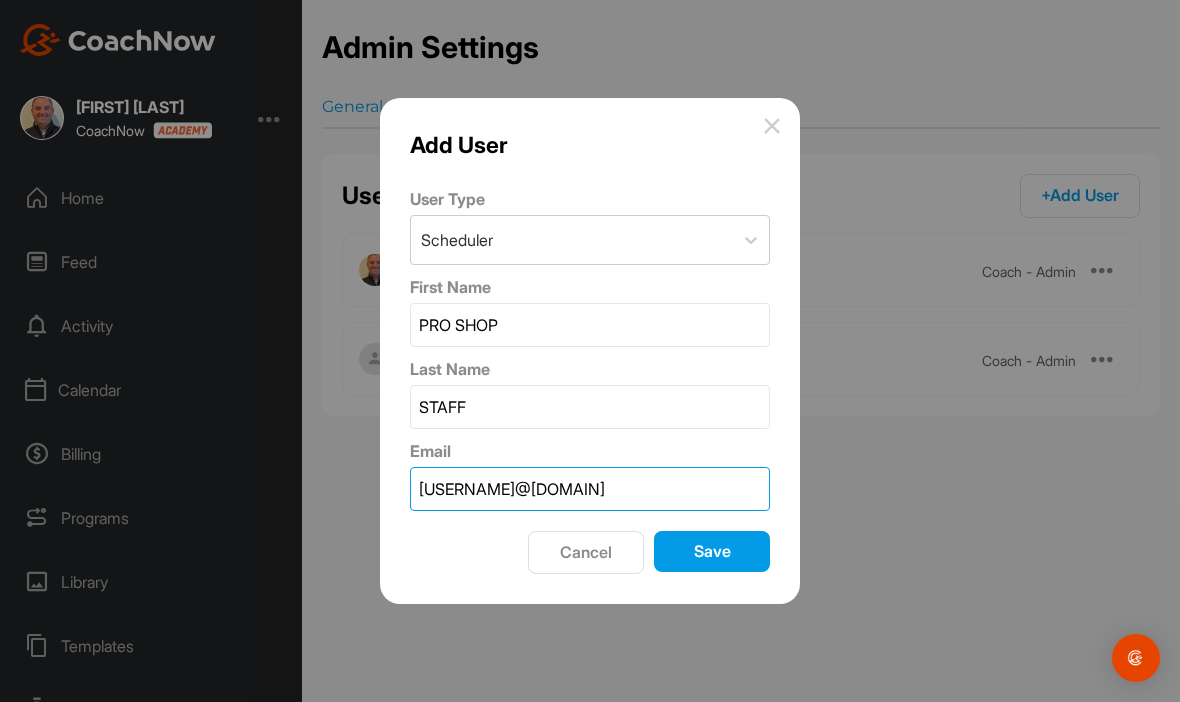 type on "Mattobgolf@pga.com" 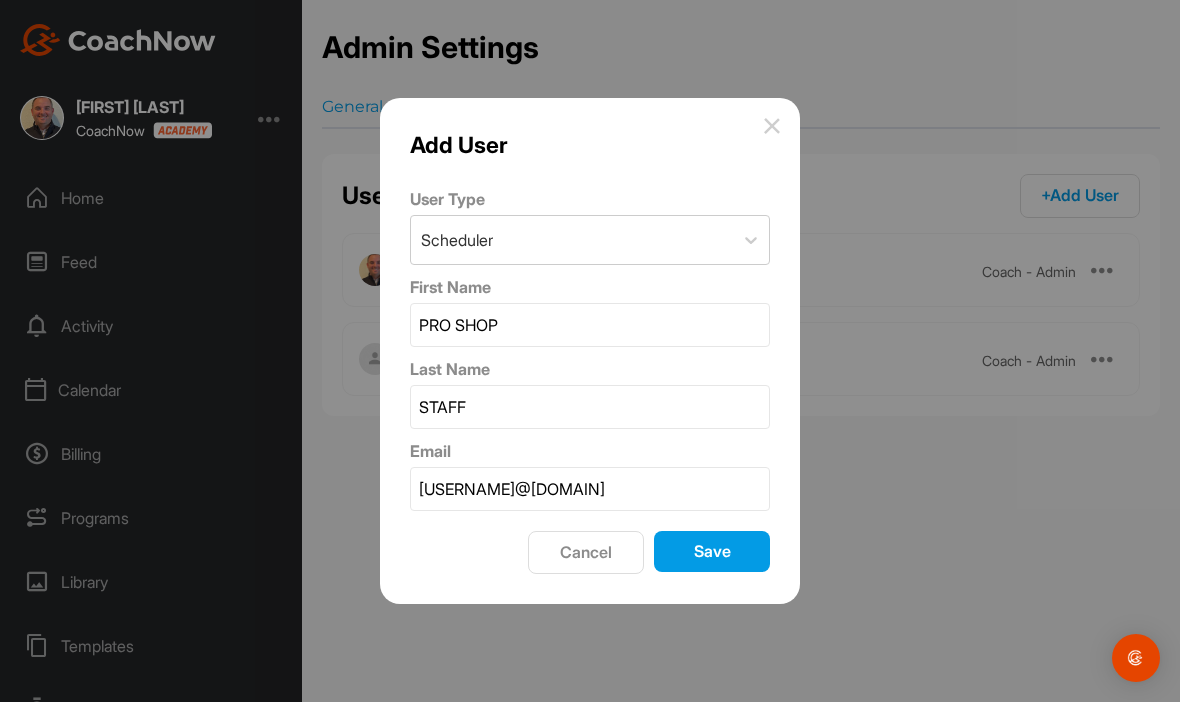 click on "Save" at bounding box center (712, 551) 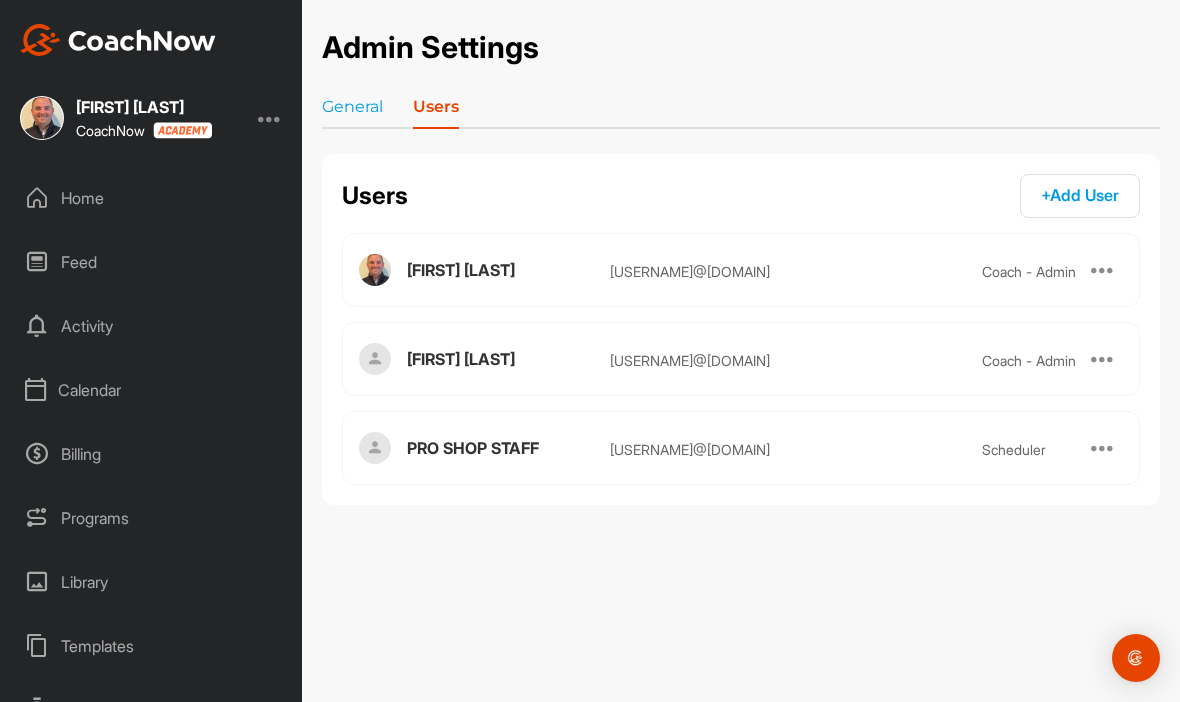 click on "Home" at bounding box center (152, 198) 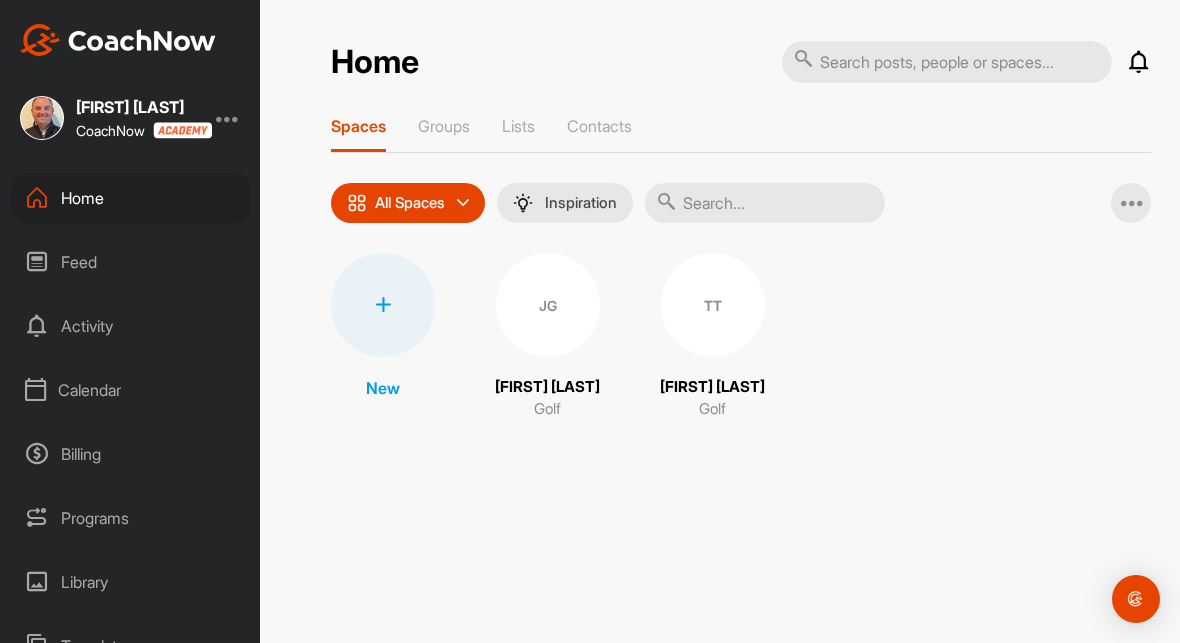 click on "Contacts" at bounding box center (599, 126) 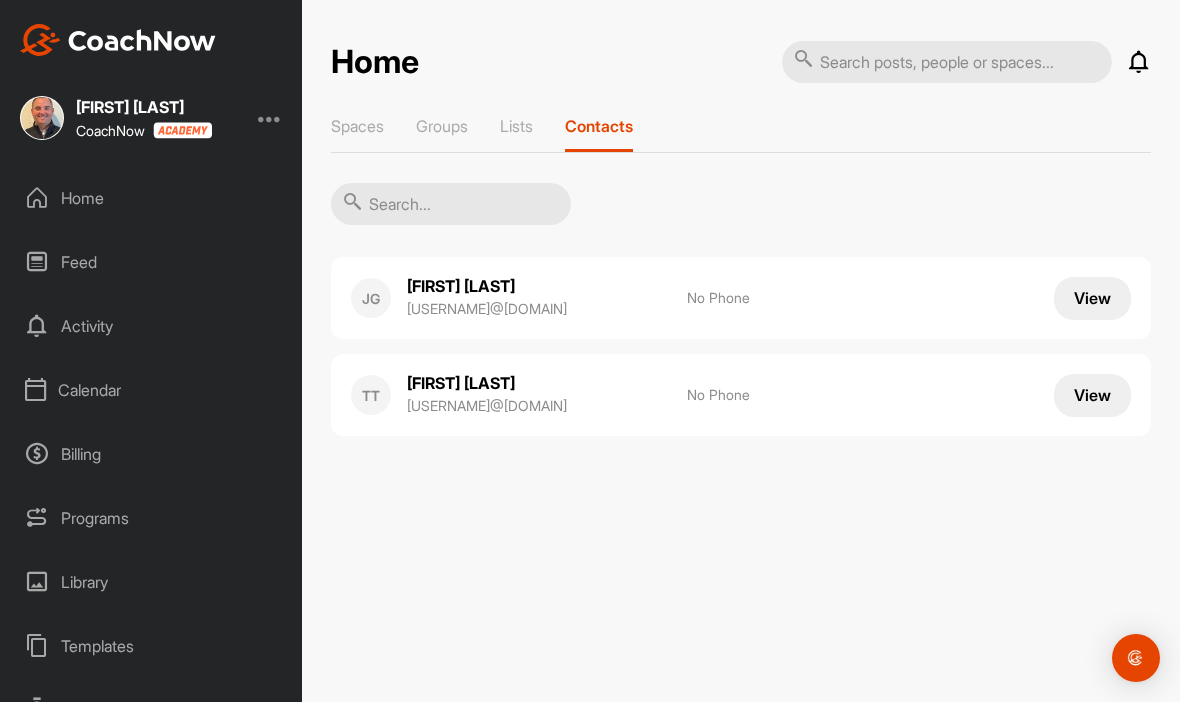 click on "Lists" at bounding box center [516, 126] 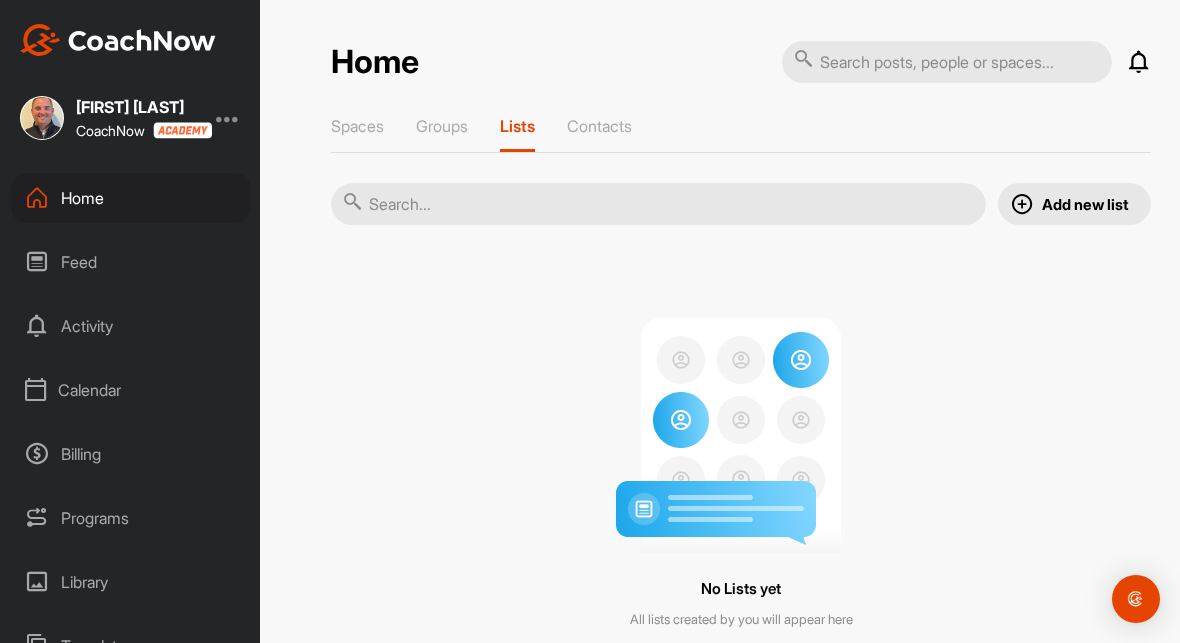 click on "Feed" at bounding box center (131, 262) 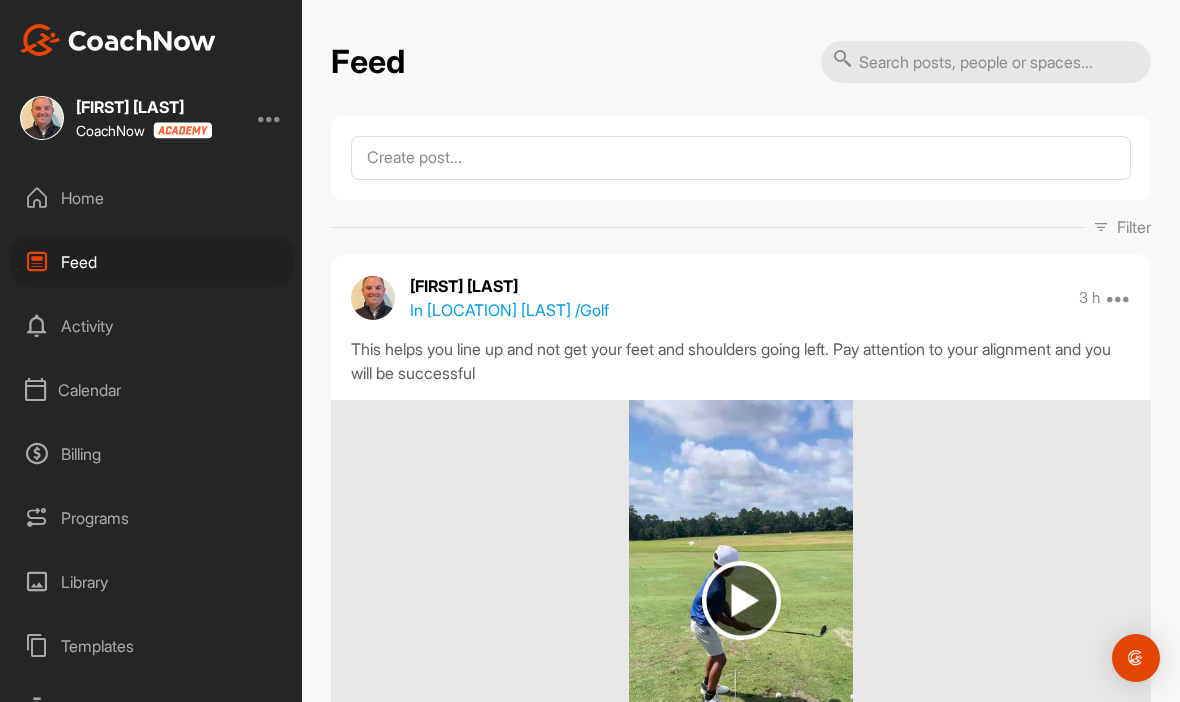 click on "Home" at bounding box center [152, 198] 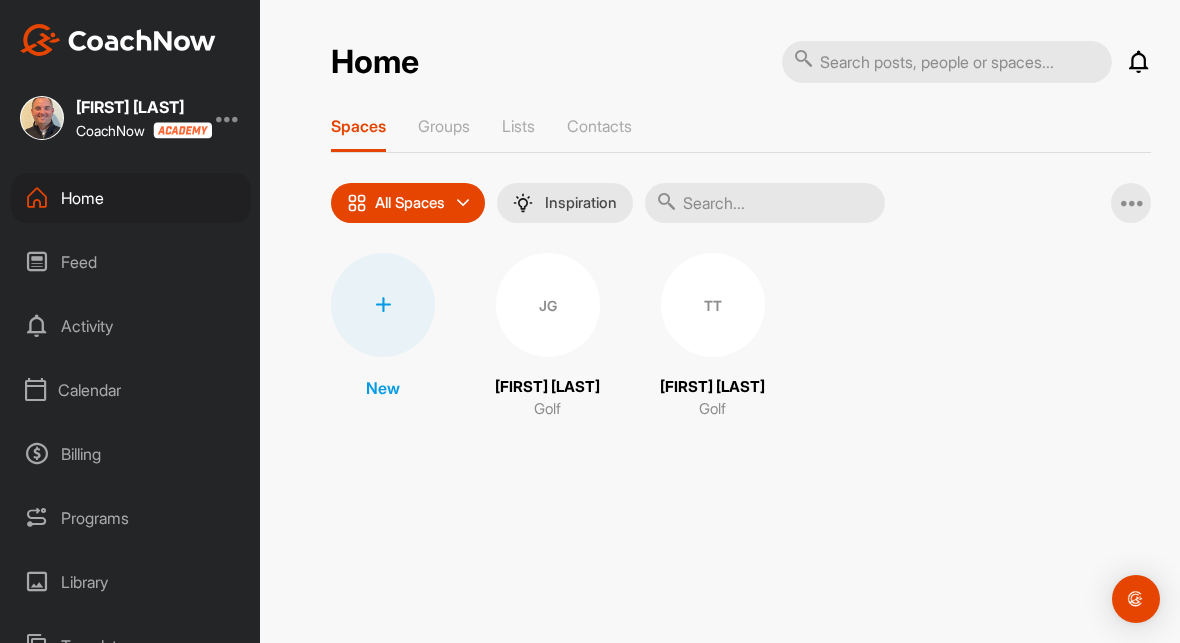 click on "Feed" at bounding box center [131, 262] 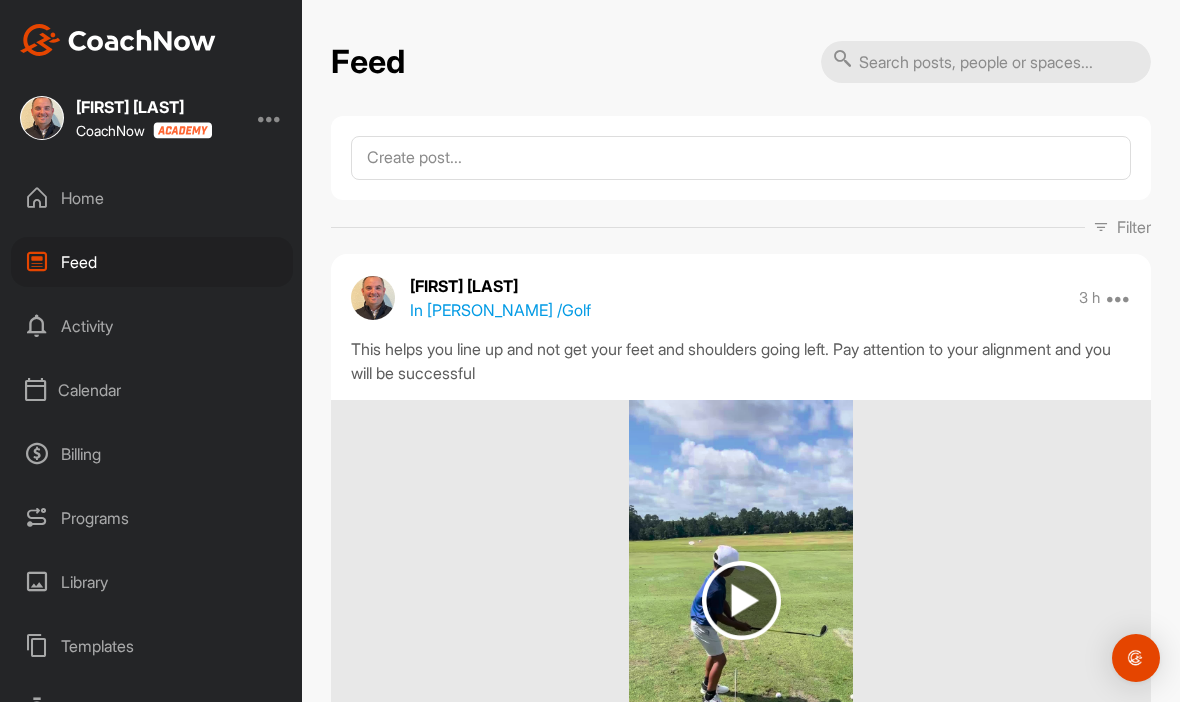 scroll, scrollTop: 0, scrollLeft: 0, axis: both 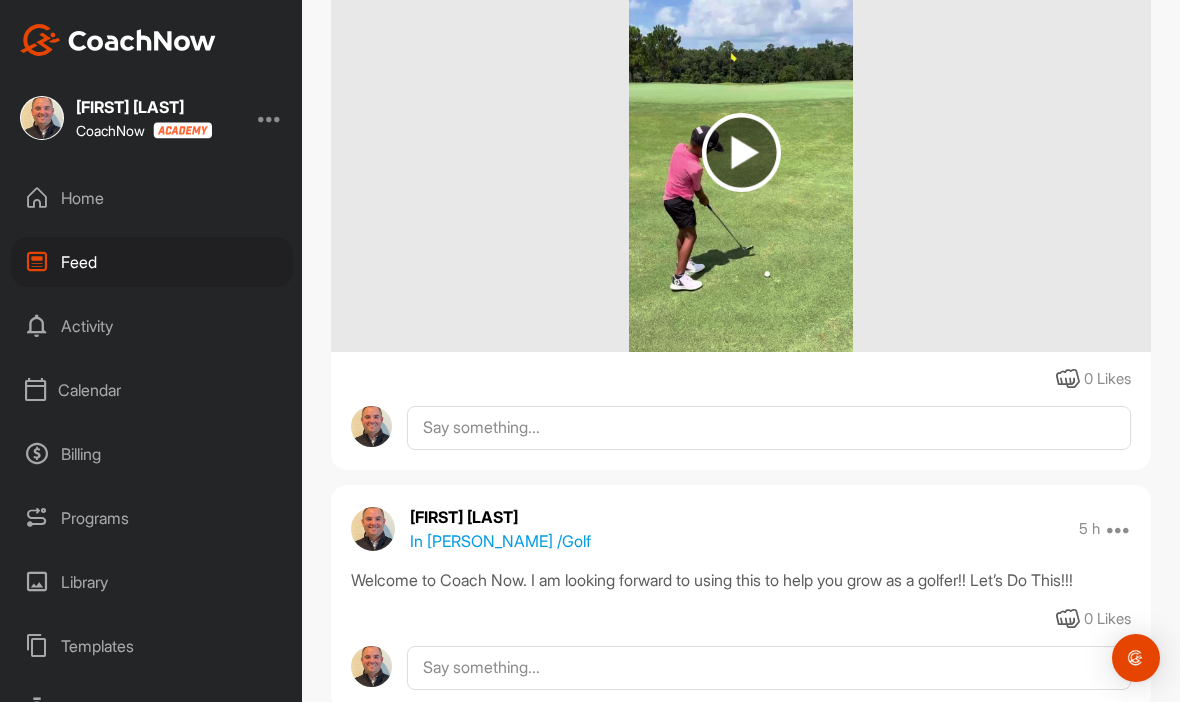 click on "Activity" at bounding box center (152, 326) 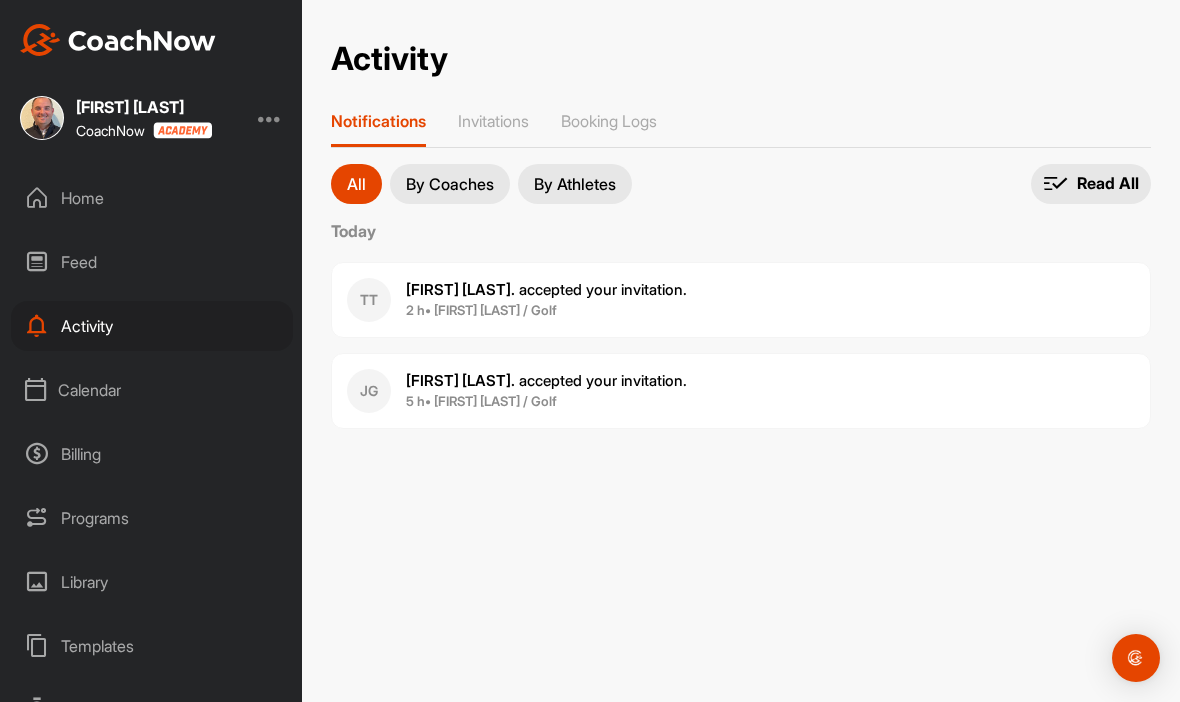 click on "Home" at bounding box center (152, 198) 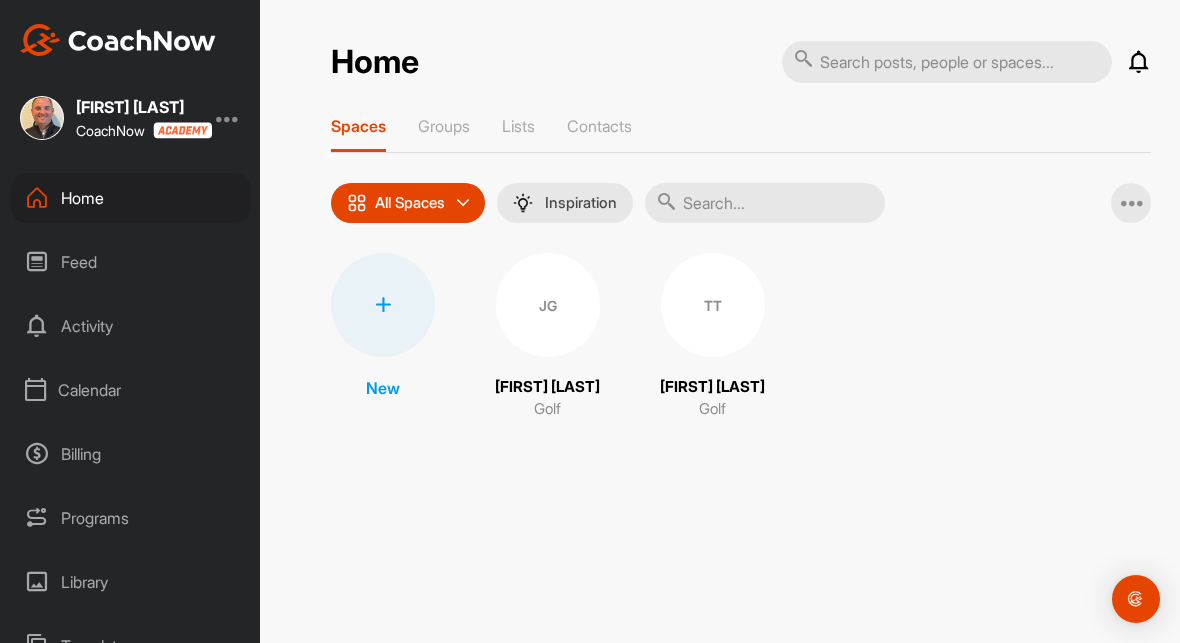 click on "Calendar" at bounding box center (131, 390) 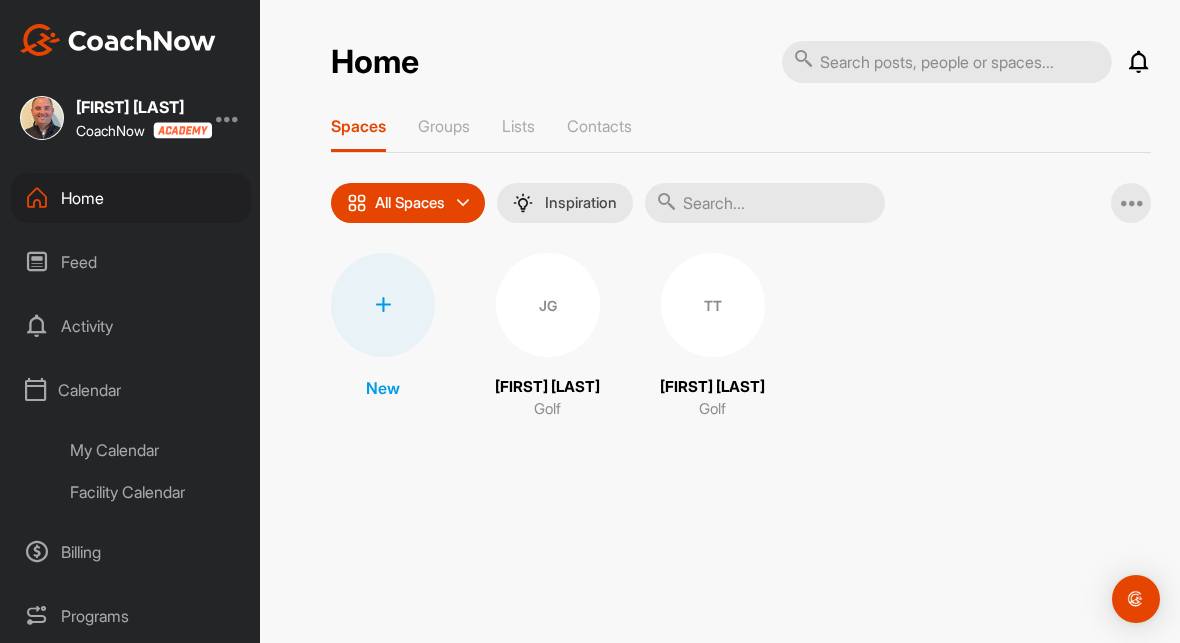 click on "Facility Calendar" at bounding box center [153, 492] 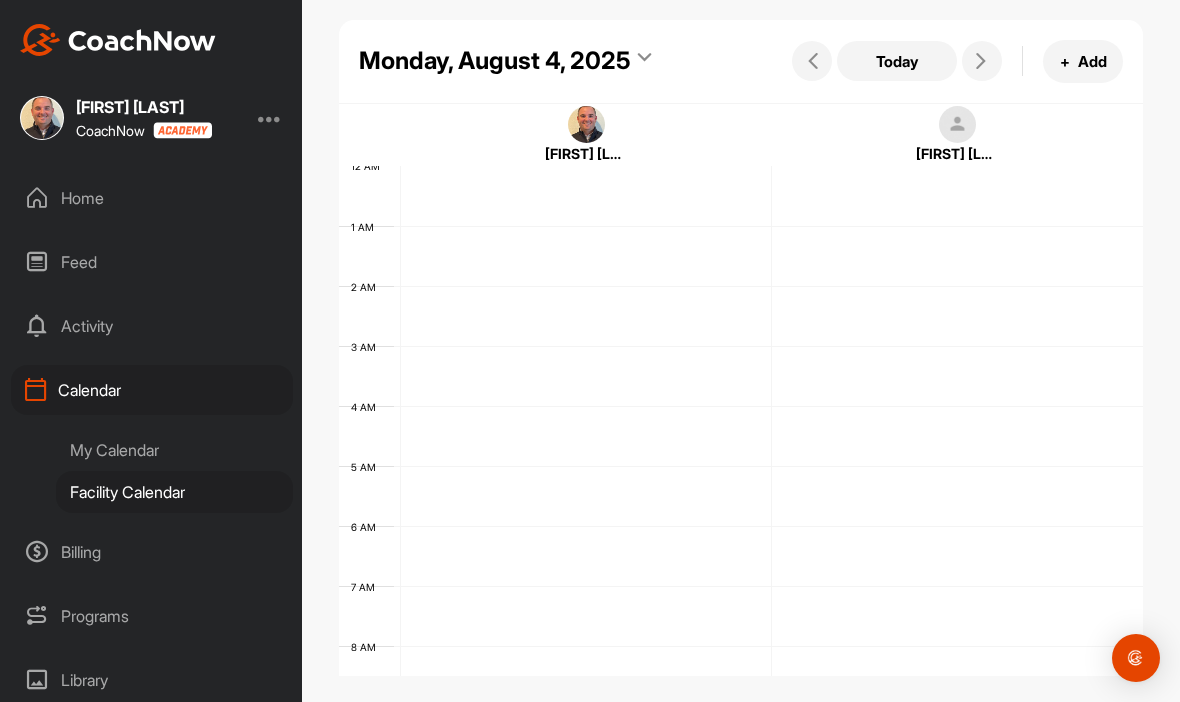 scroll, scrollTop: 0, scrollLeft: 0, axis: both 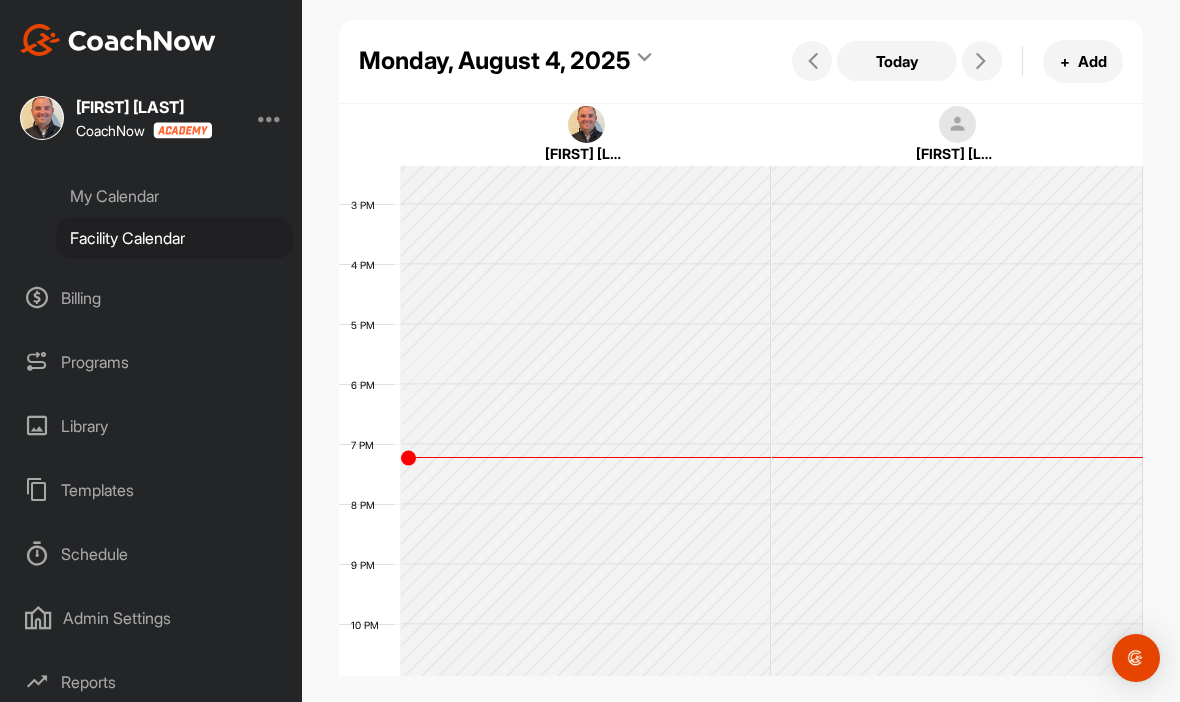 click on "Schedule" at bounding box center [152, 554] 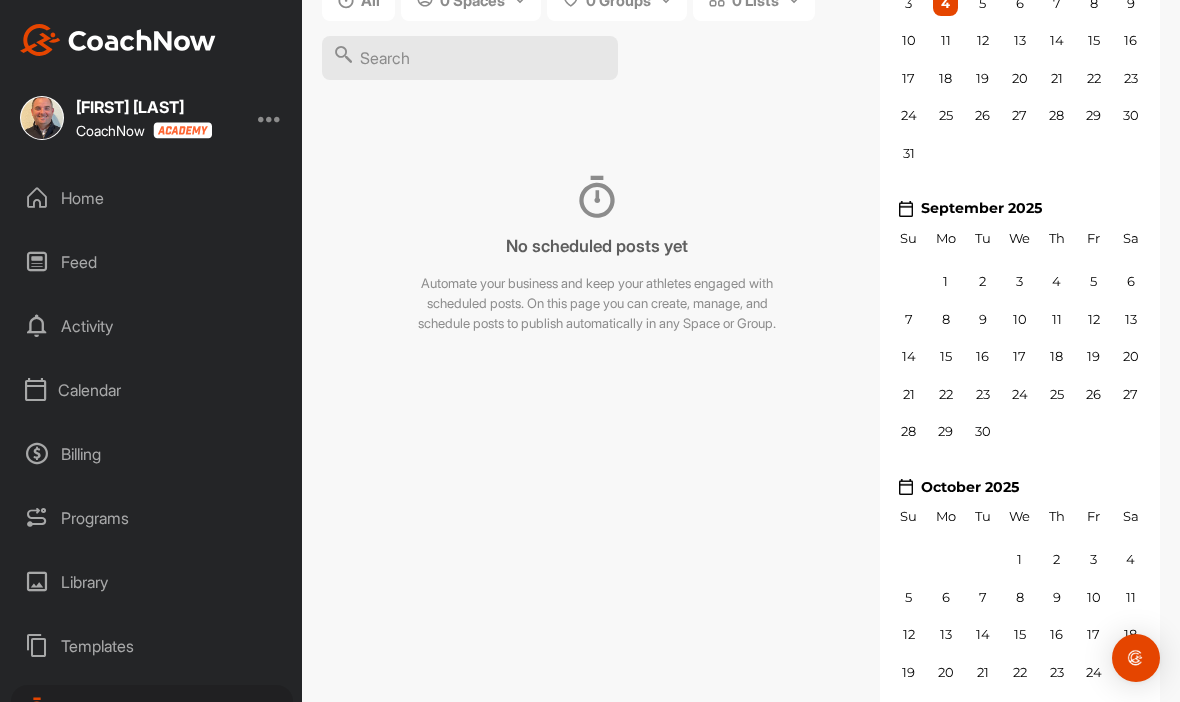 scroll, scrollTop: 247, scrollLeft: 0, axis: vertical 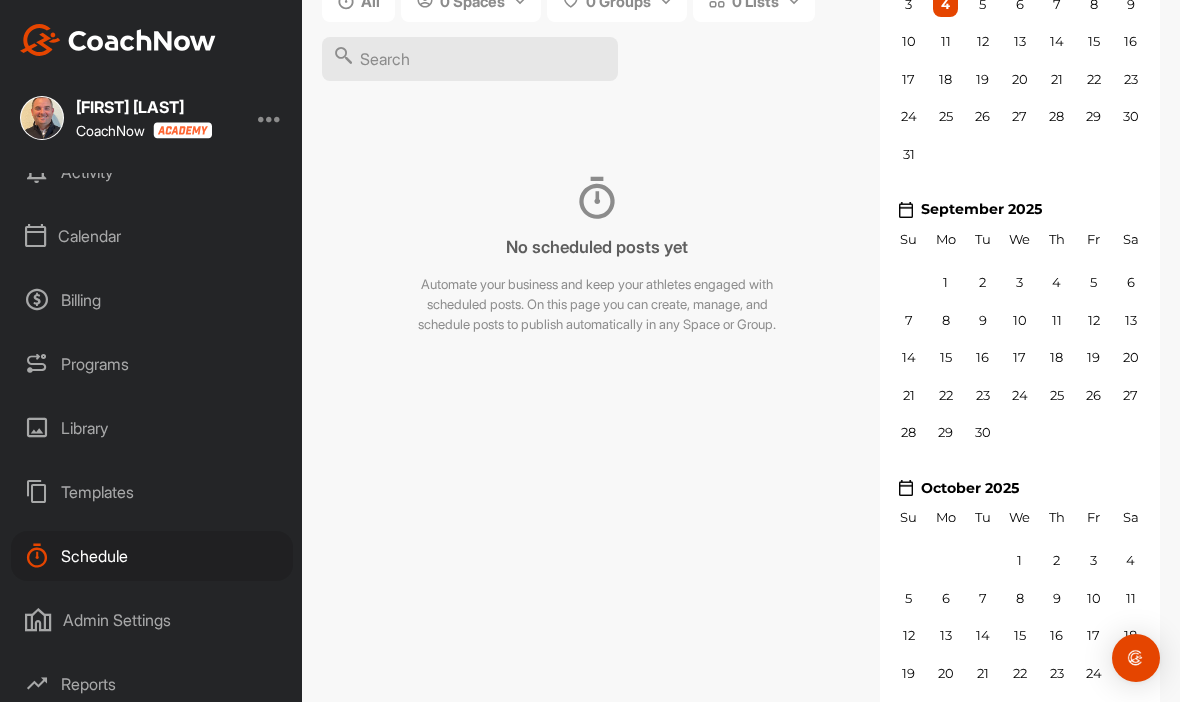 click on "Schedule" at bounding box center [152, 556] 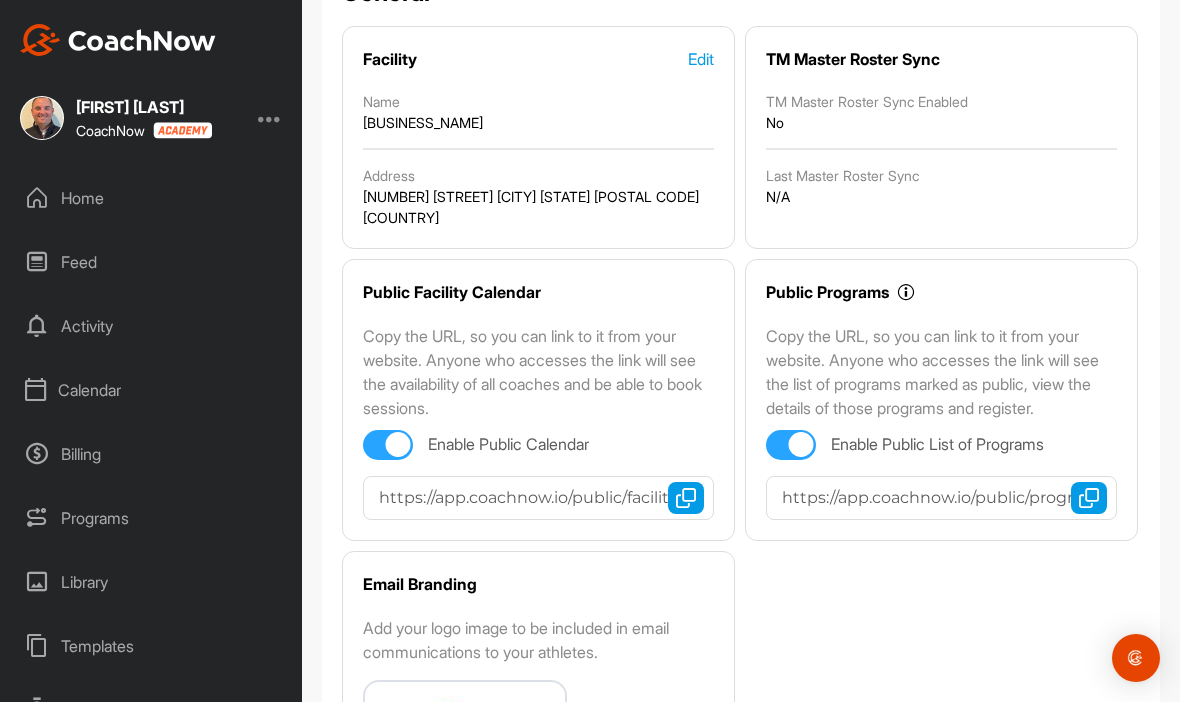 scroll, scrollTop: 203, scrollLeft: 0, axis: vertical 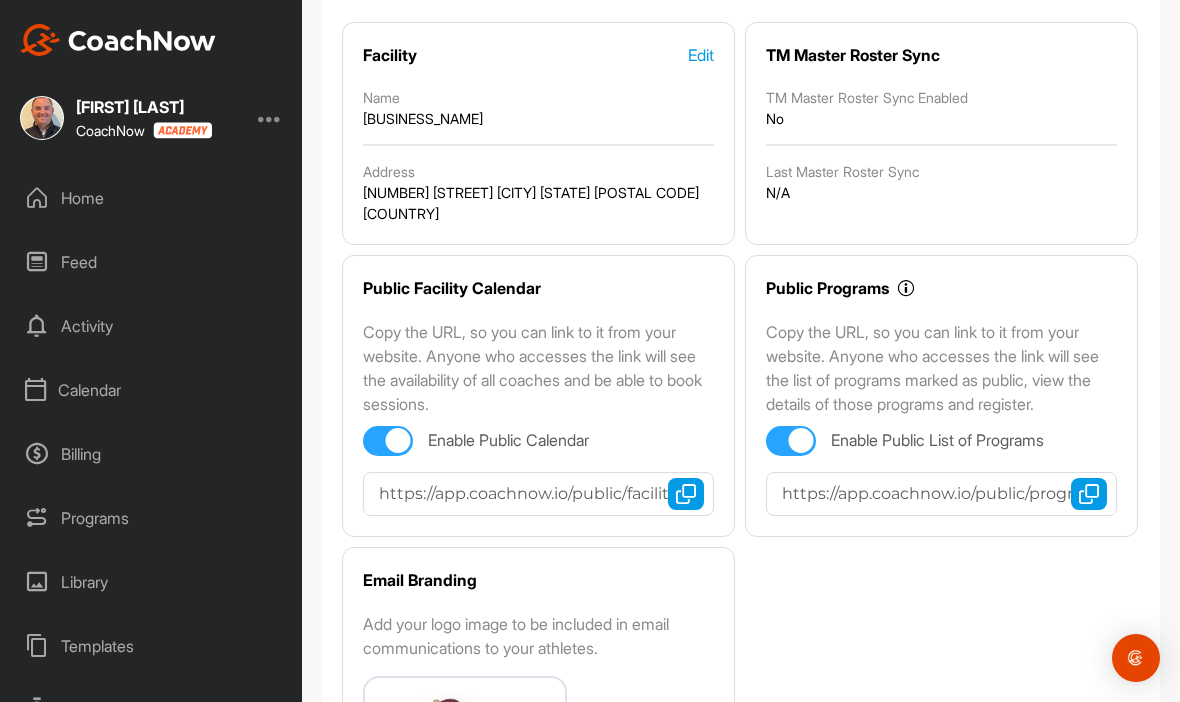 click at bounding box center [686, 494] 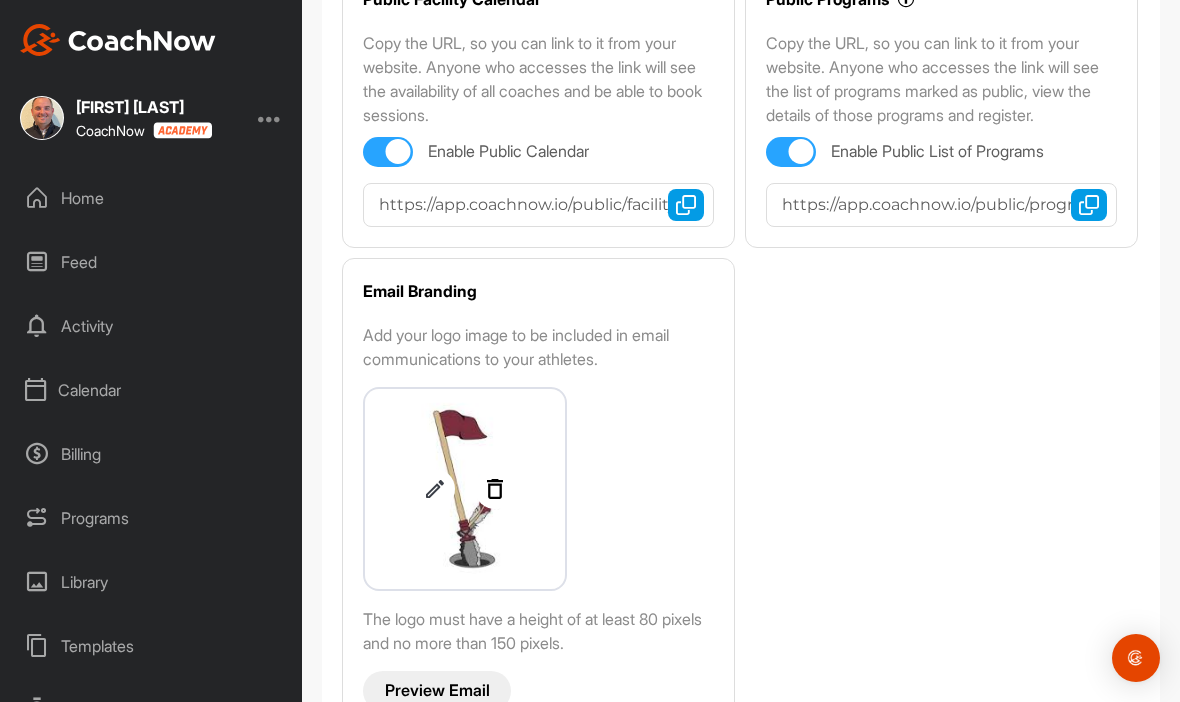 scroll, scrollTop: 492, scrollLeft: 0, axis: vertical 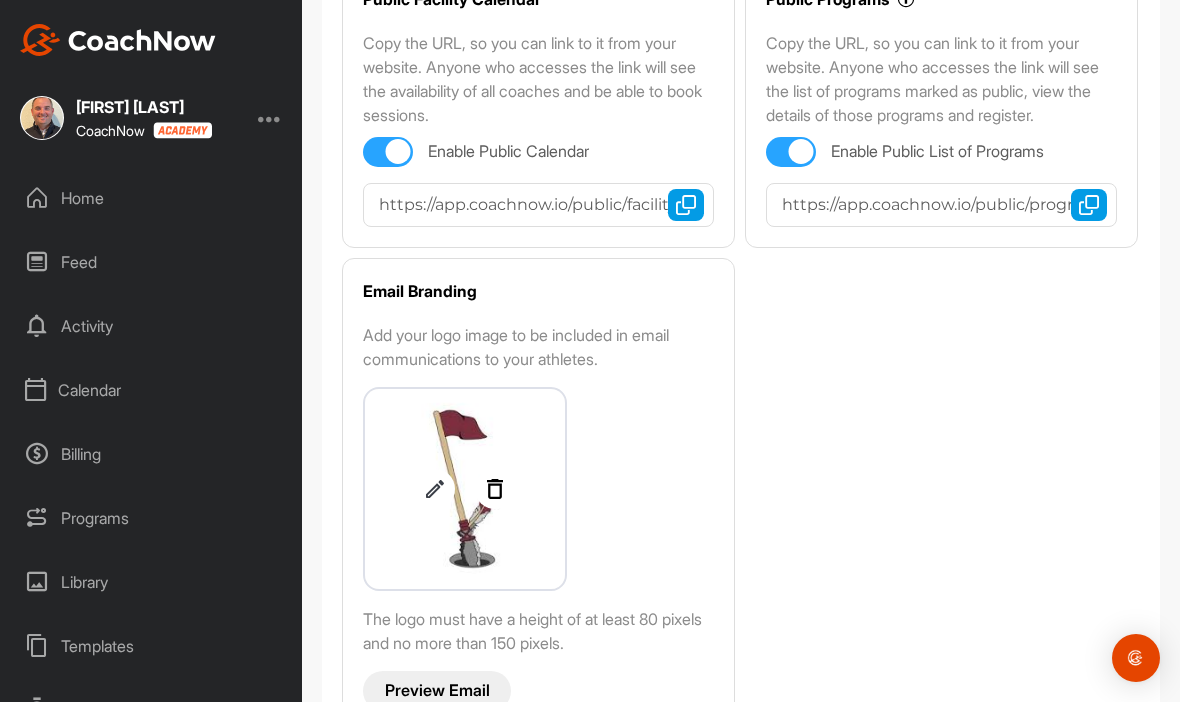 click at bounding box center (435, 489) 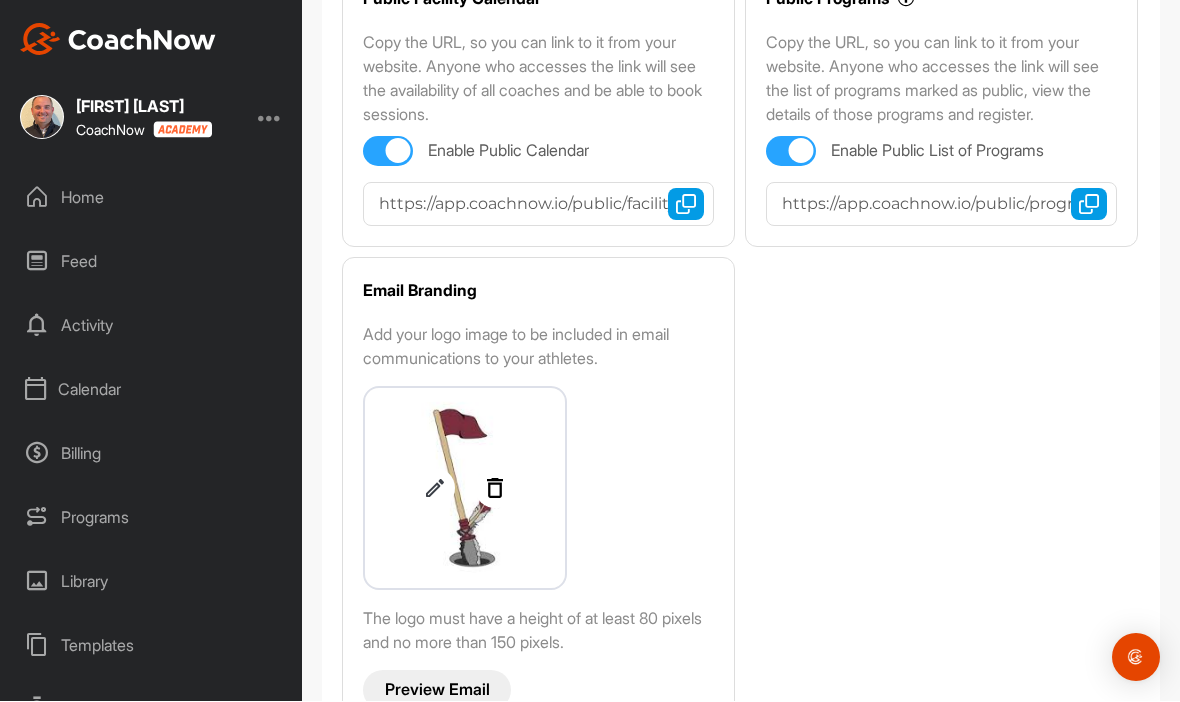 scroll, scrollTop: 69, scrollLeft: 0, axis: vertical 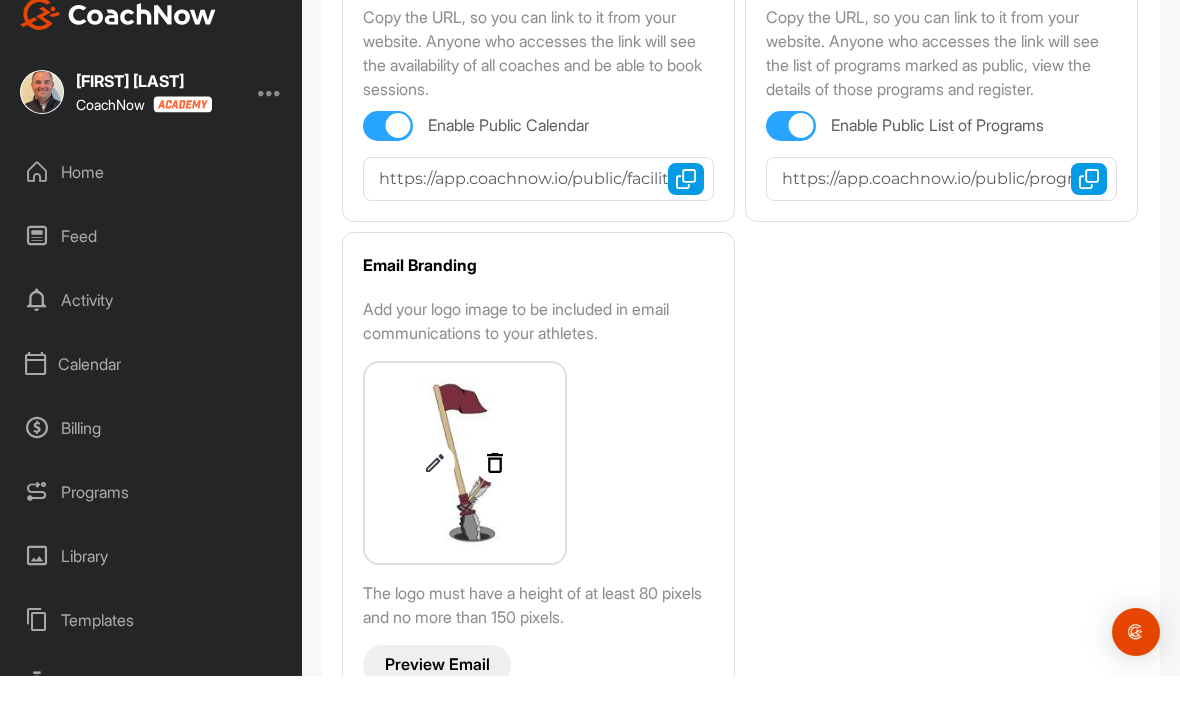 click on "Preview Email" at bounding box center [437, 690] 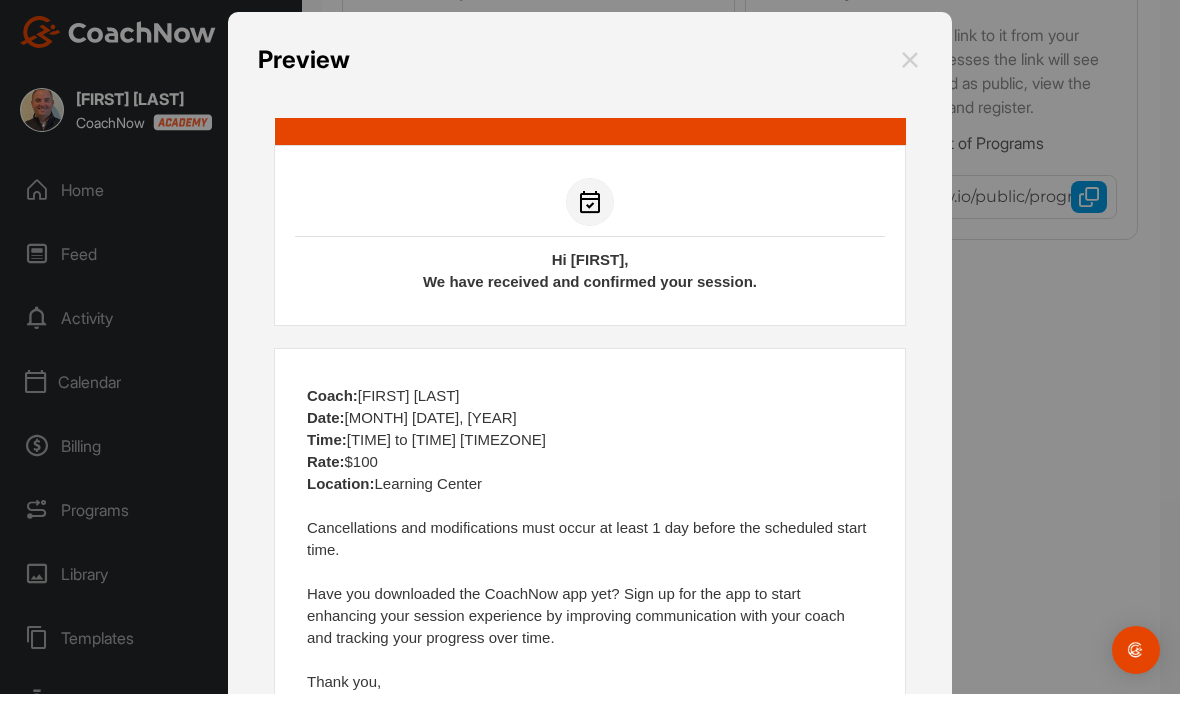scroll, scrollTop: 25, scrollLeft: 0, axis: vertical 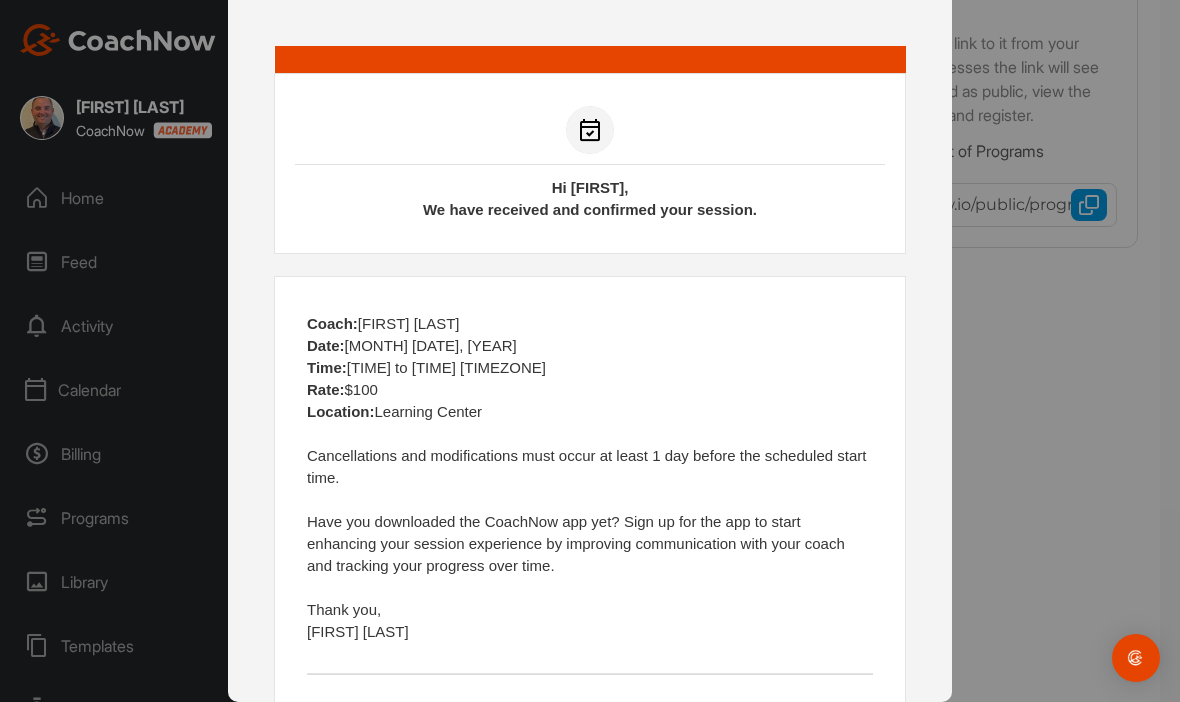 click at bounding box center (590, 351) 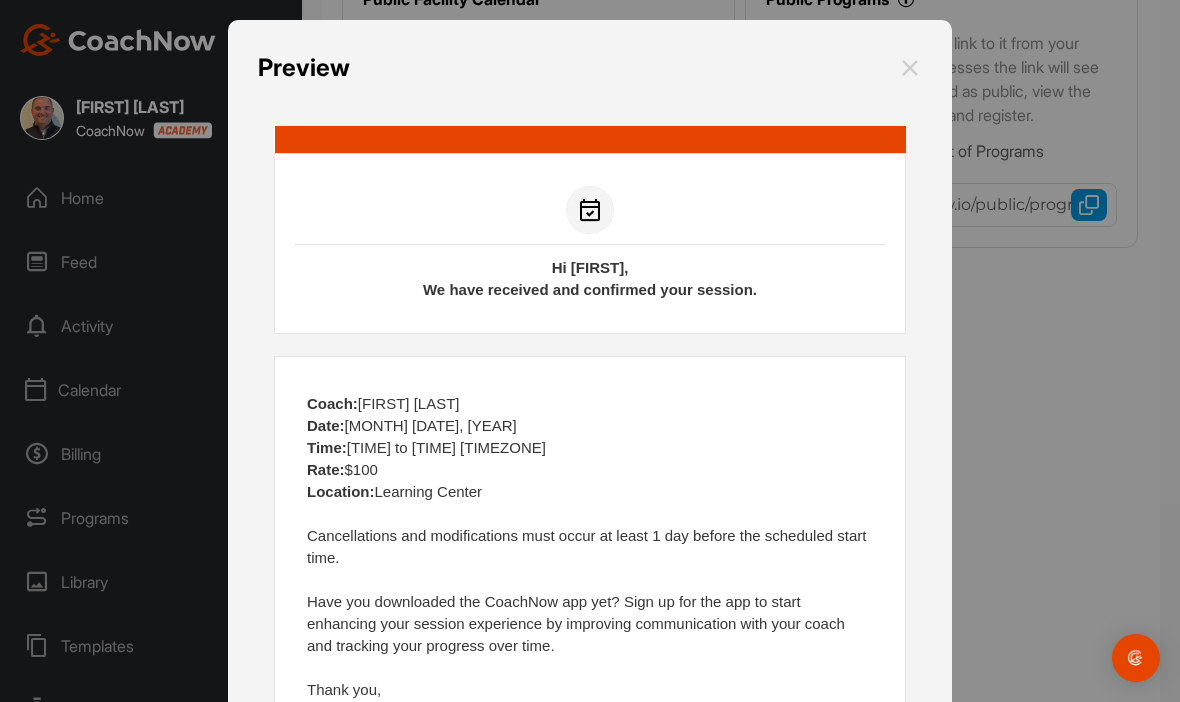 scroll, scrollTop: 0, scrollLeft: 0, axis: both 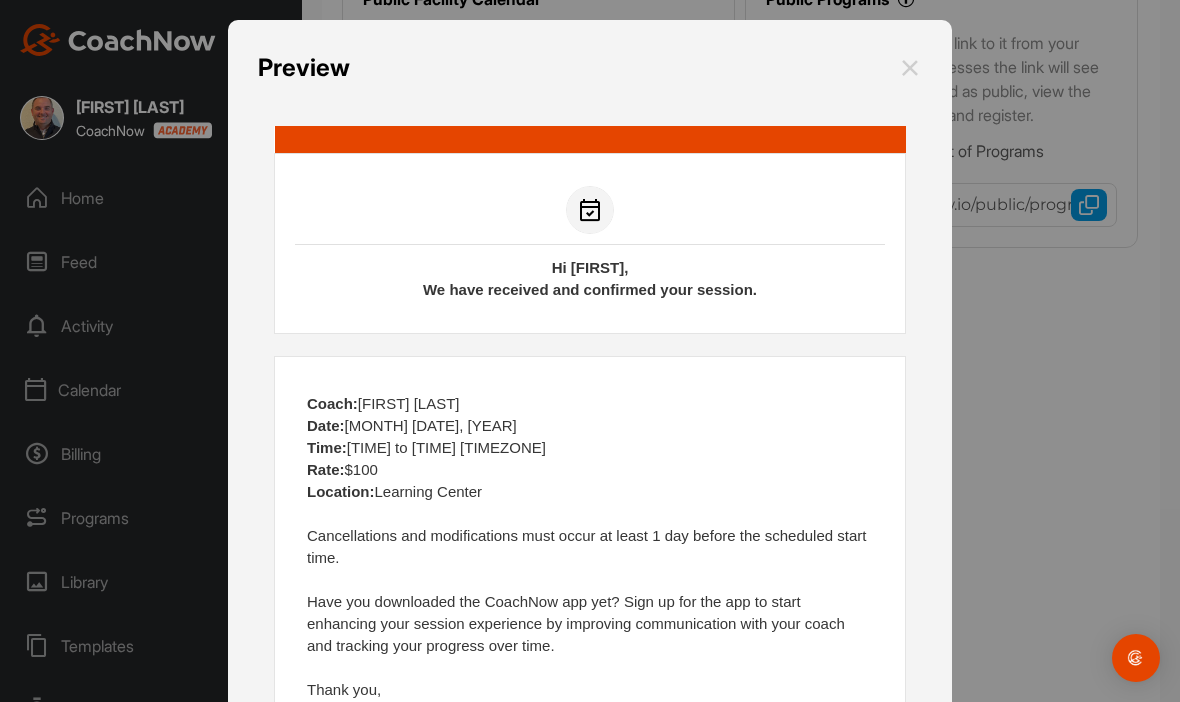click at bounding box center [910, 68] 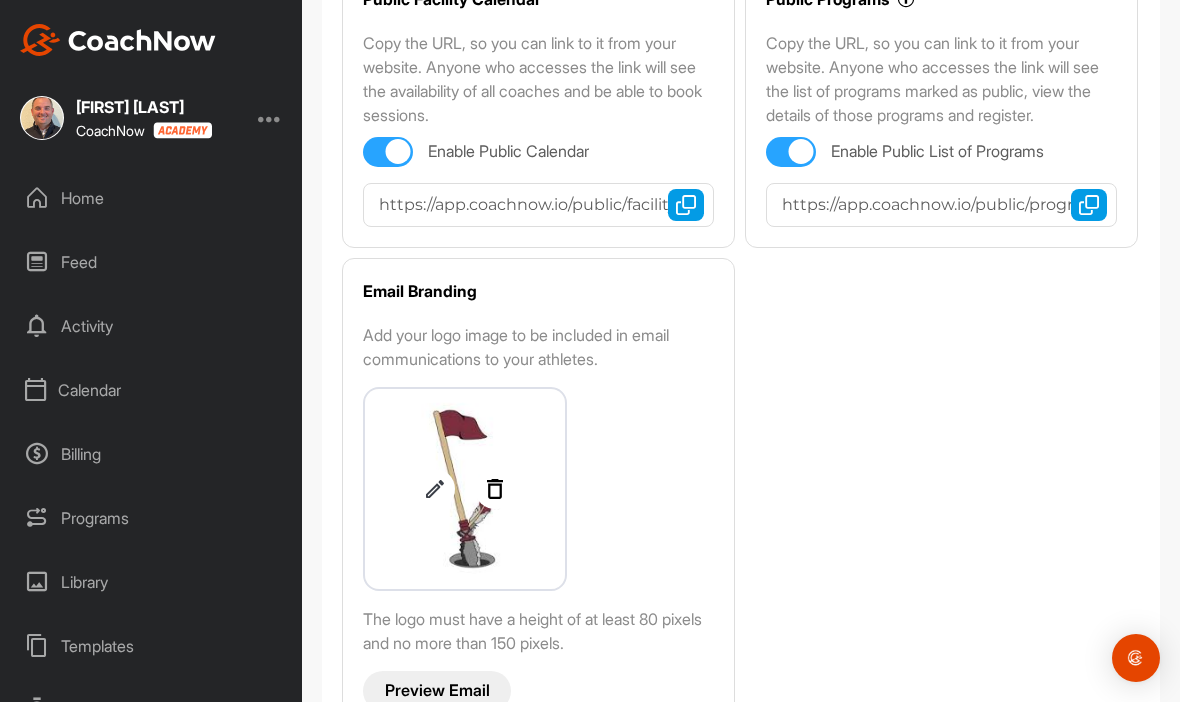 click on "Activity" at bounding box center (152, 326) 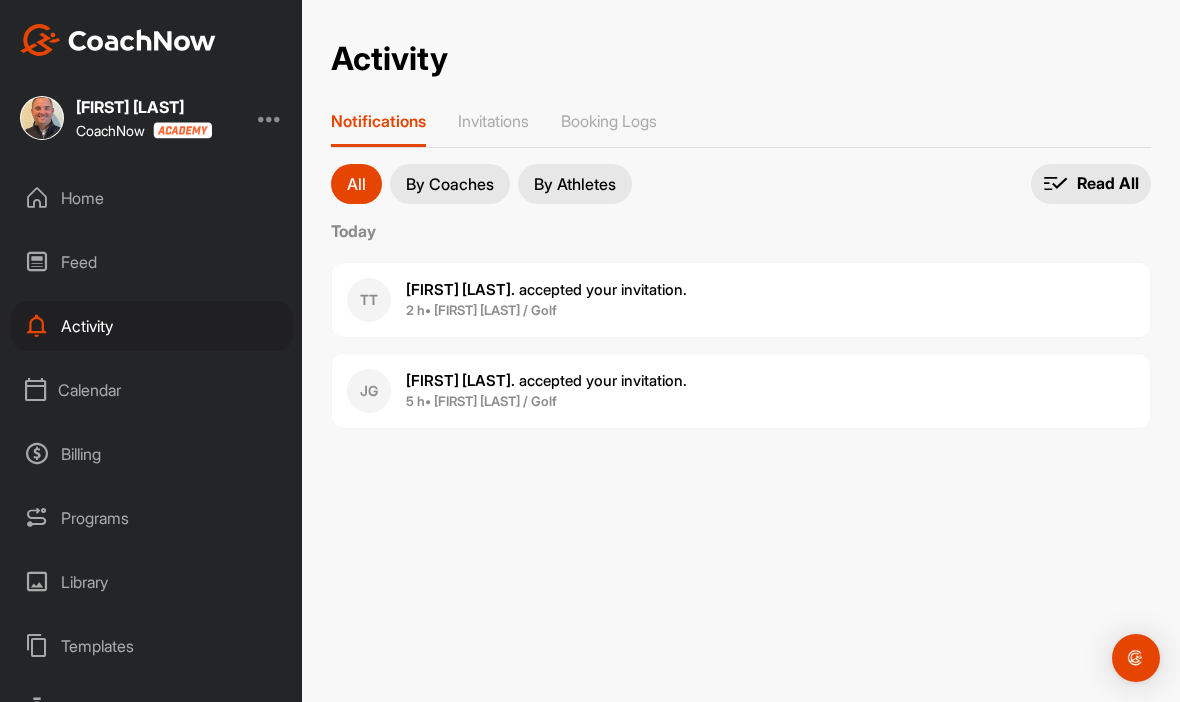 scroll, scrollTop: 0, scrollLeft: 0, axis: both 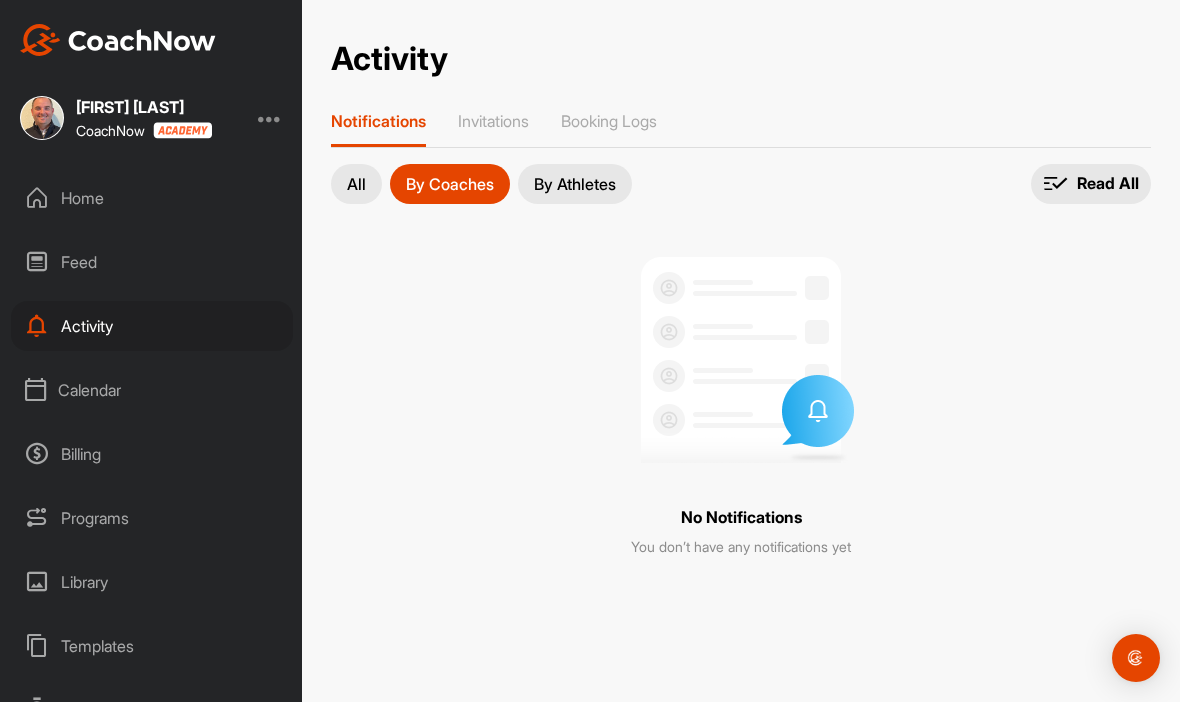 click on "Booking Logs" at bounding box center [609, 129] 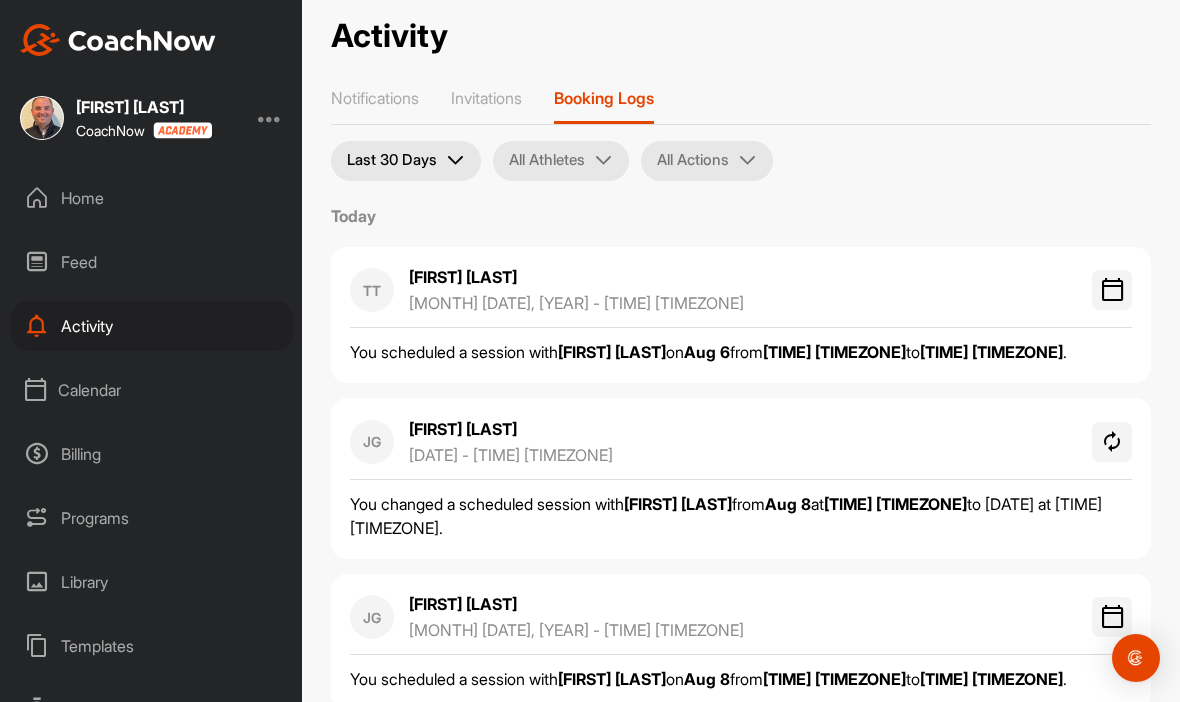 scroll, scrollTop: 23, scrollLeft: 0, axis: vertical 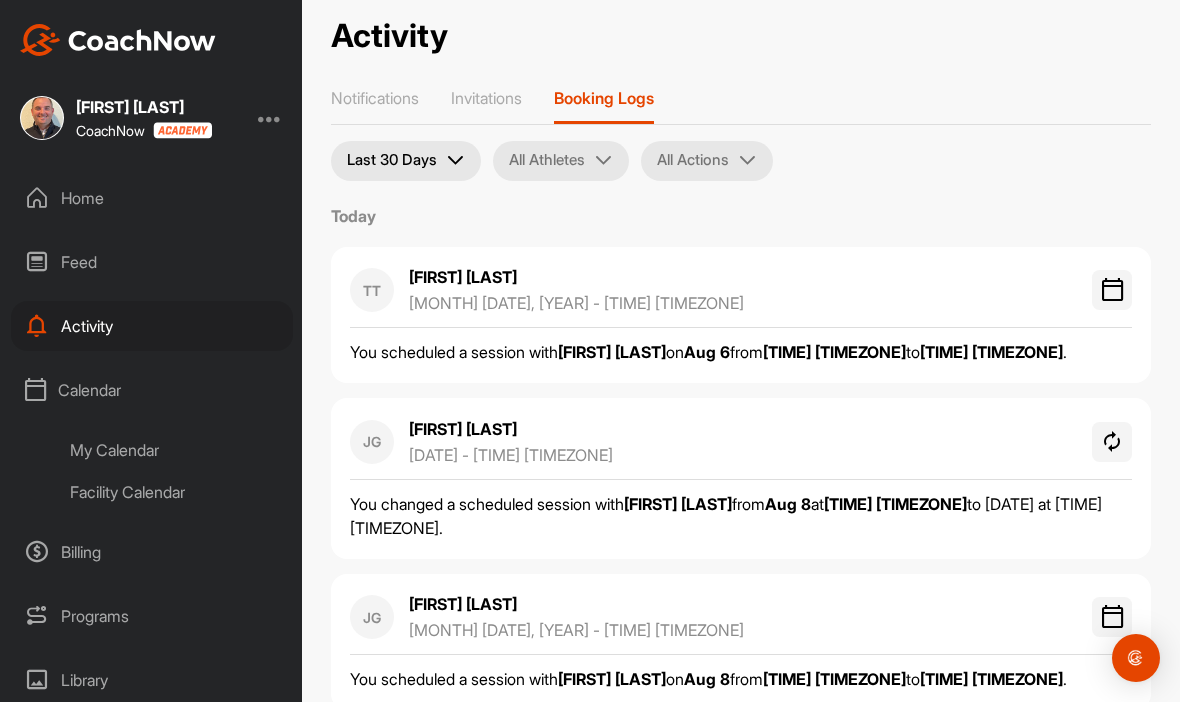 click on "Billing" at bounding box center [152, 552] 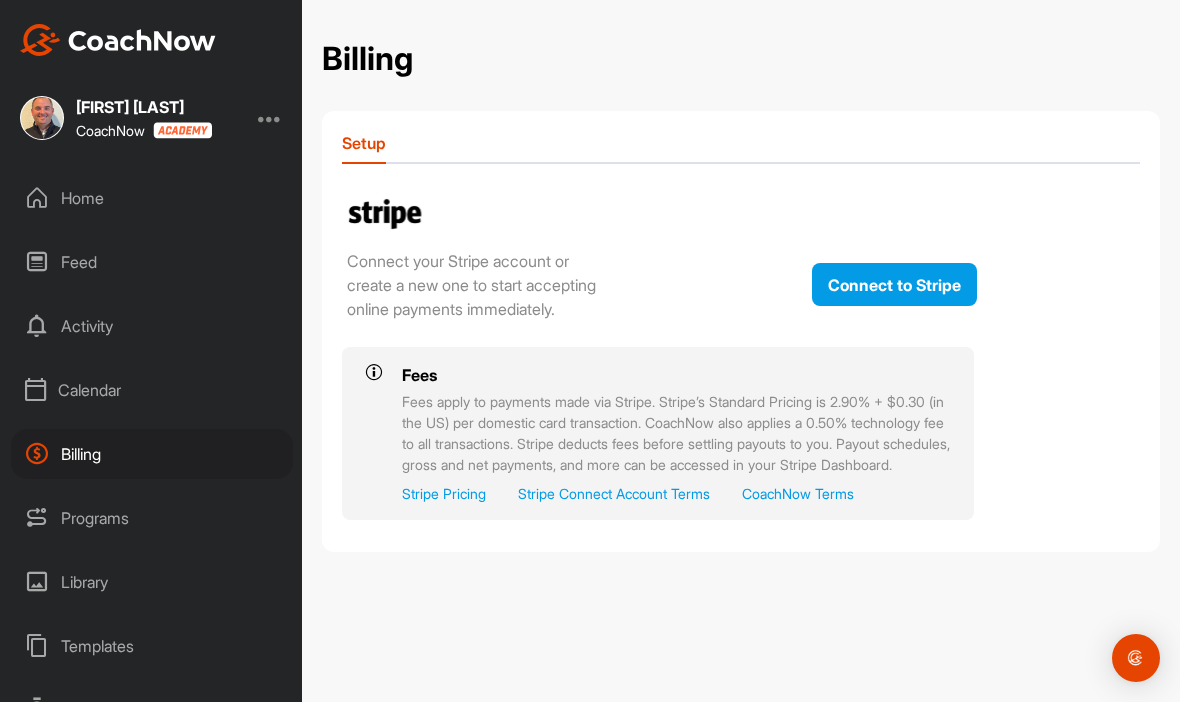 click on "Programs" at bounding box center (152, 518) 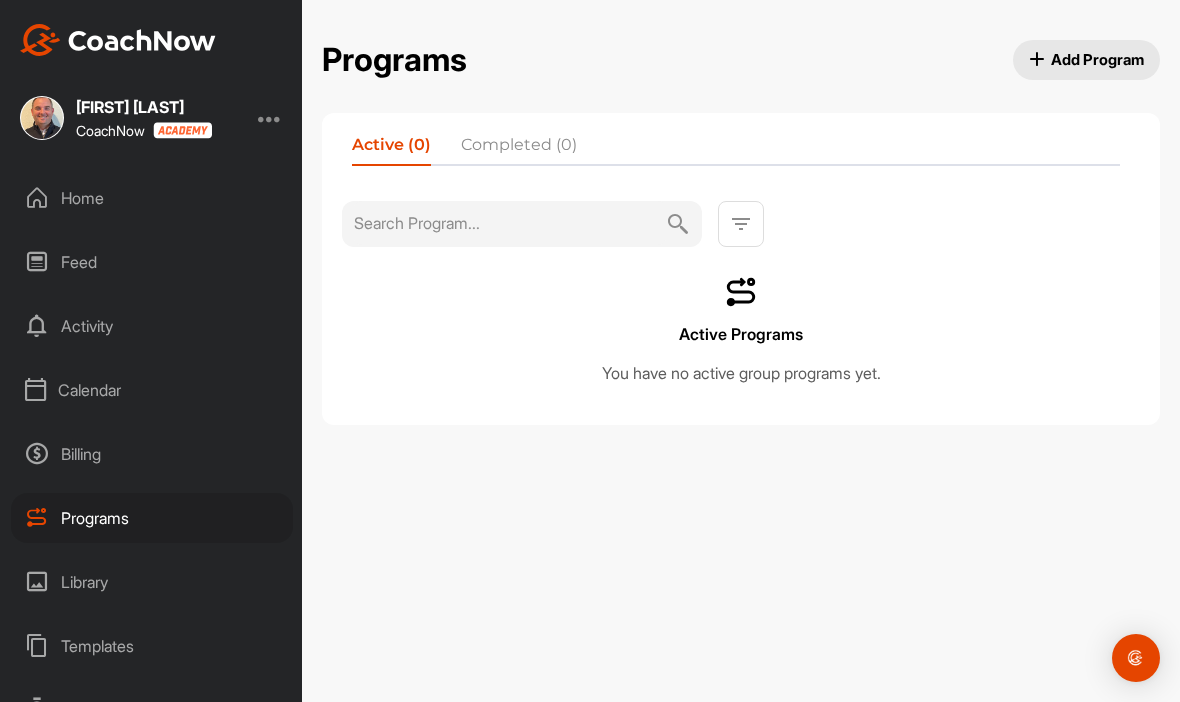 click on "Library" at bounding box center (152, 582) 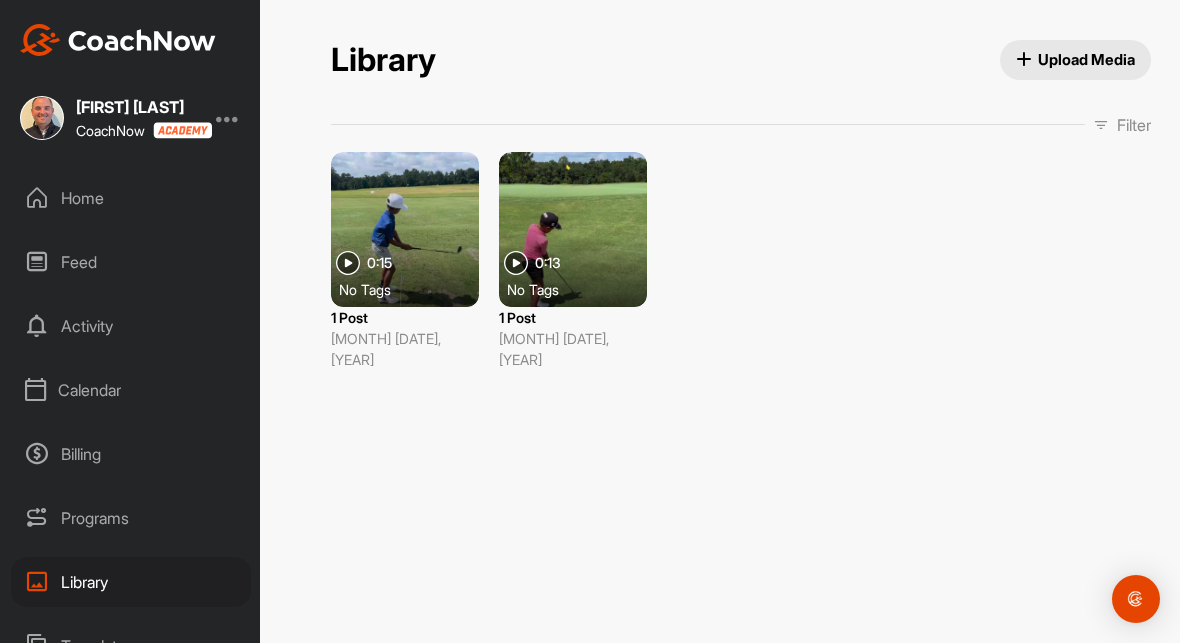 click on "Templates" at bounding box center (131, 646) 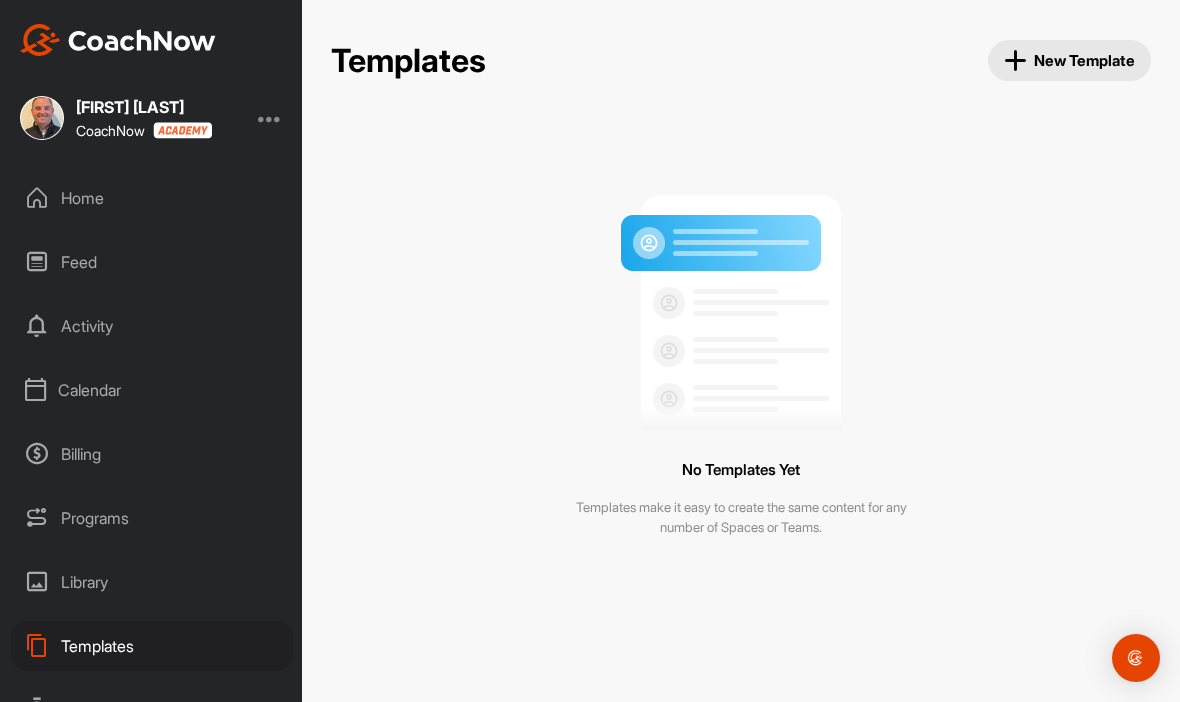 click on "Schedule" at bounding box center (152, 710) 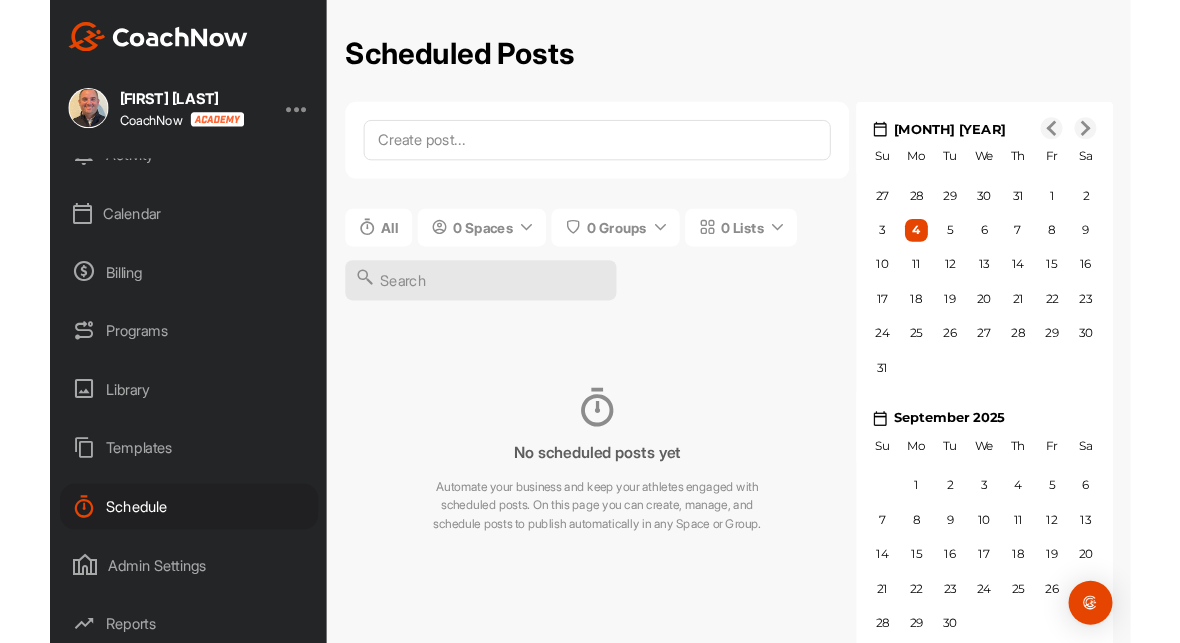 scroll, scrollTop: 156, scrollLeft: 0, axis: vertical 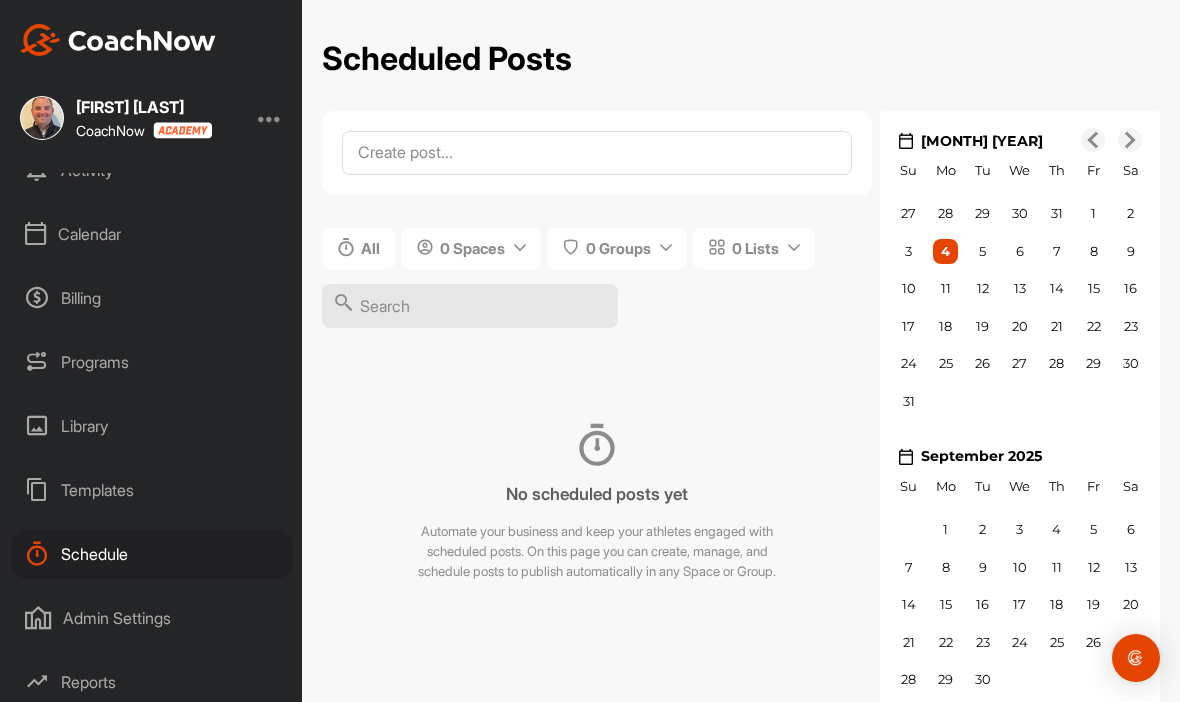 click on "Reports" at bounding box center (152, 682) 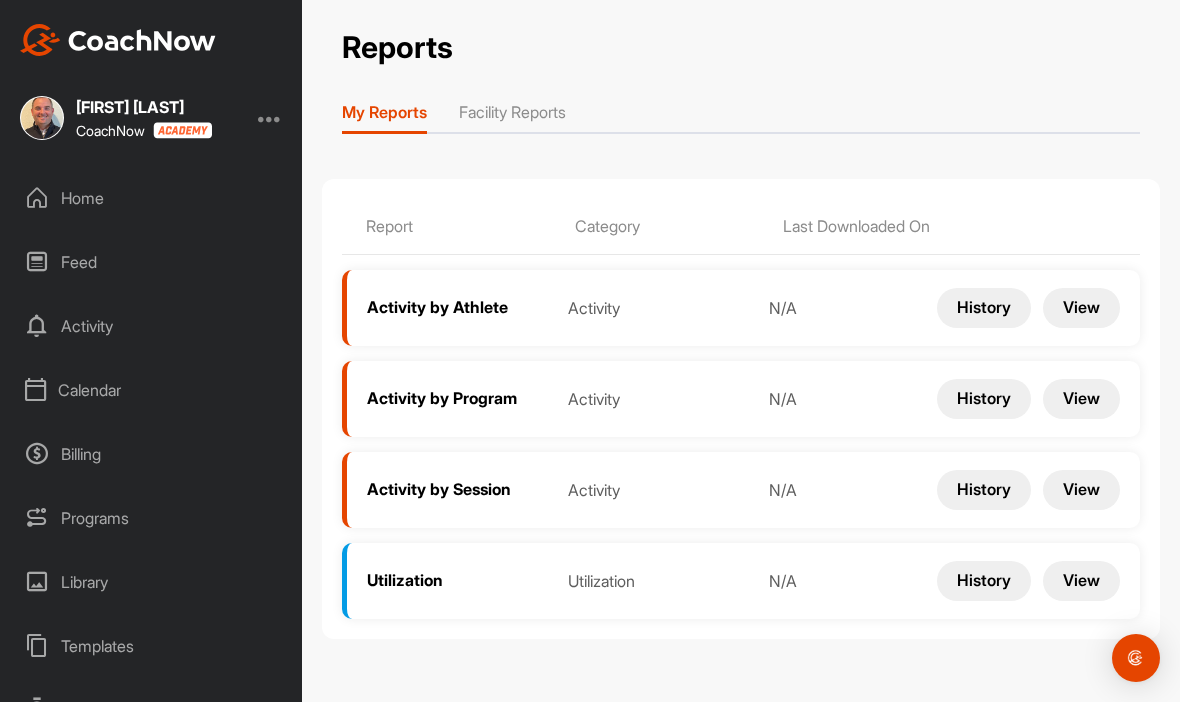 click on "View" at bounding box center [1081, 399] 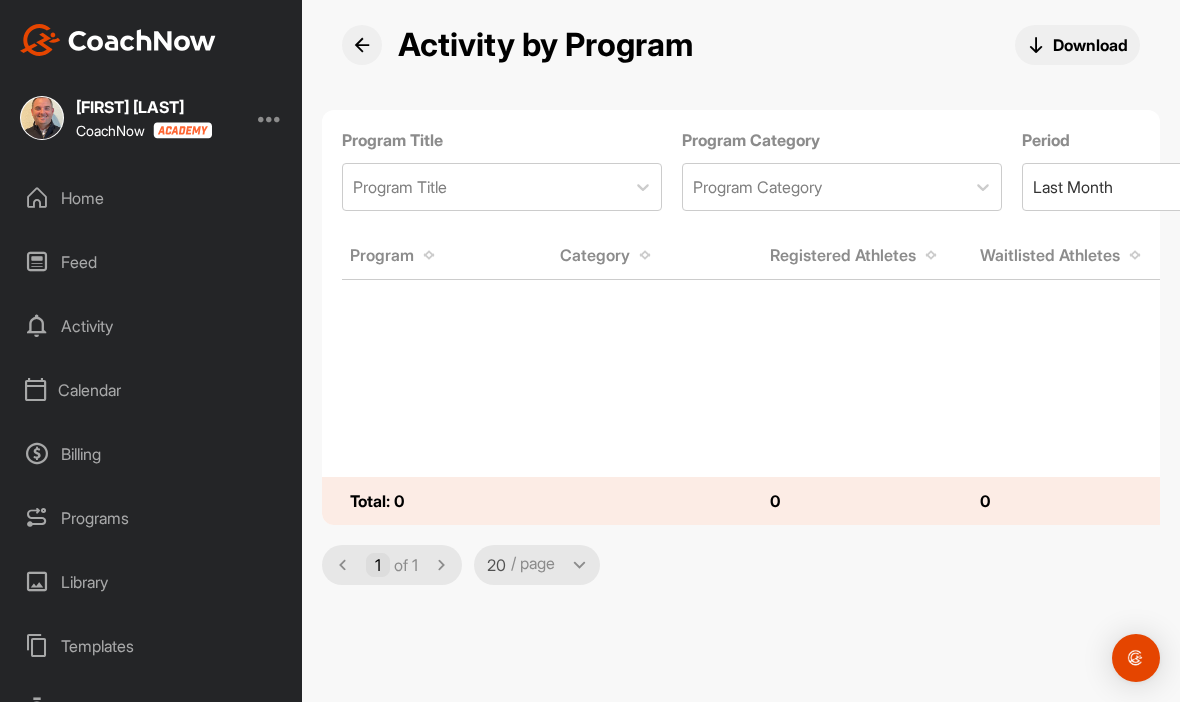 click on "Home" at bounding box center [152, 198] 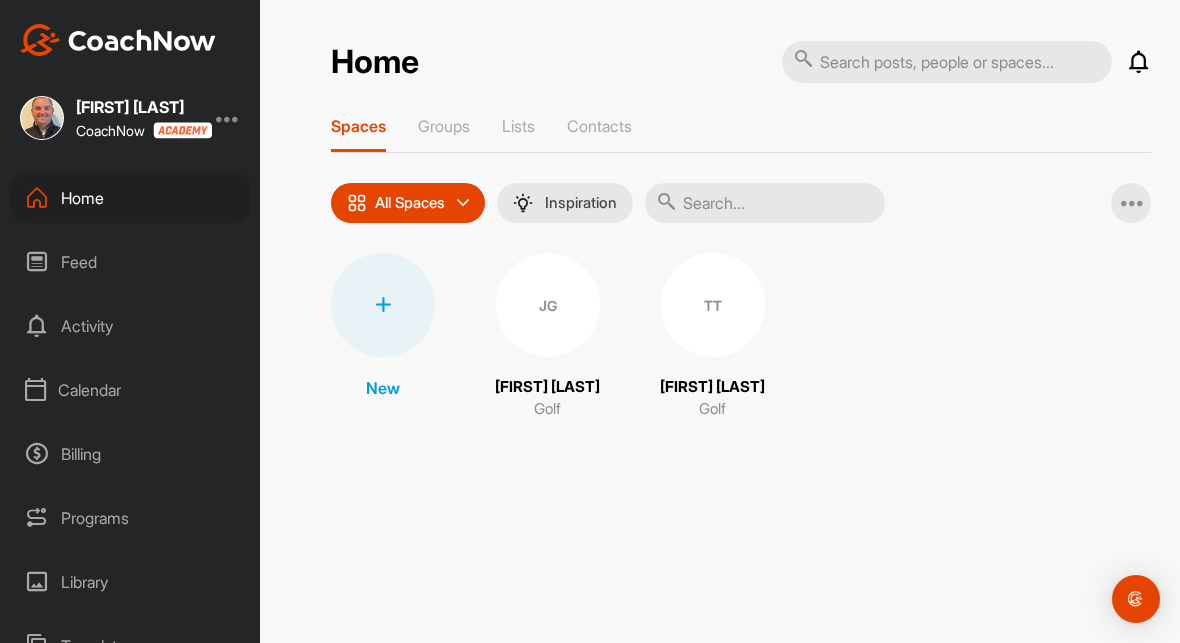 scroll, scrollTop: 0, scrollLeft: 0, axis: both 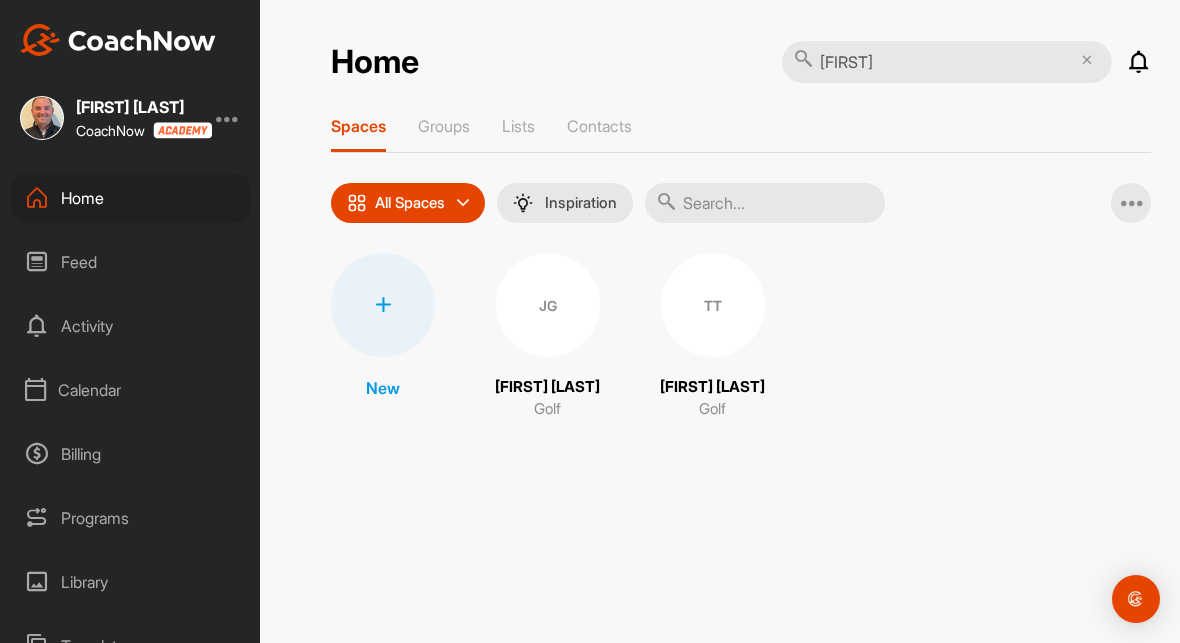 type on "Josh" 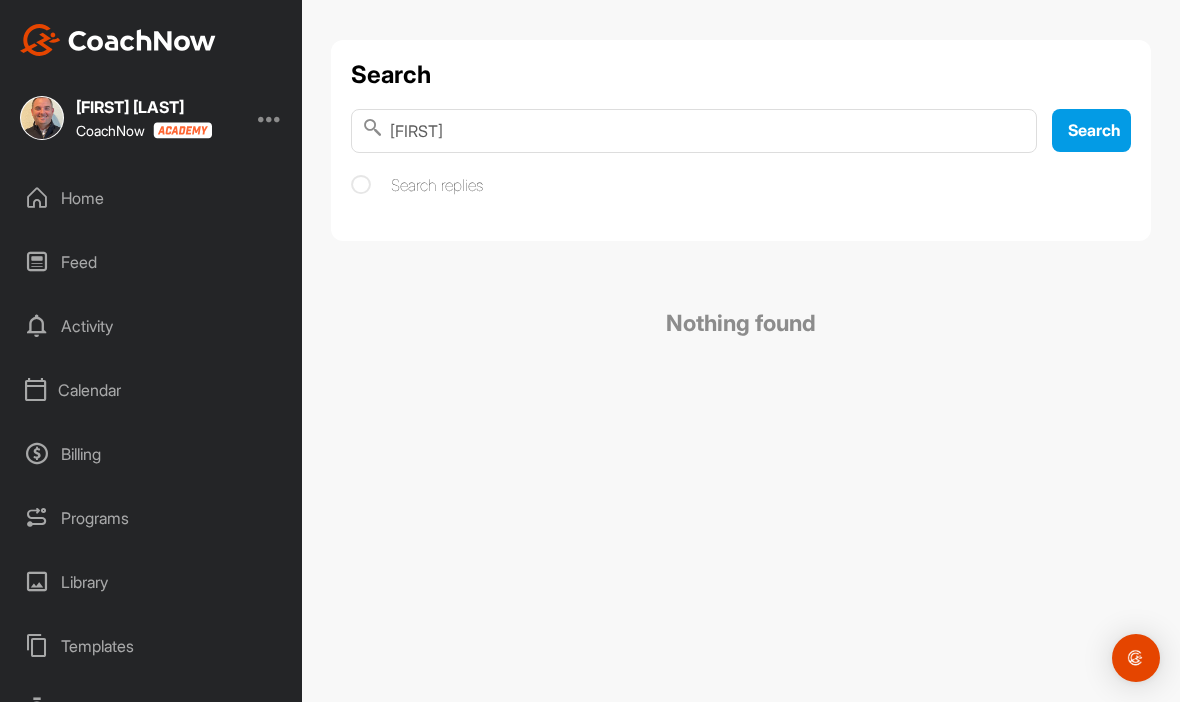 click on "Home" at bounding box center (152, 198) 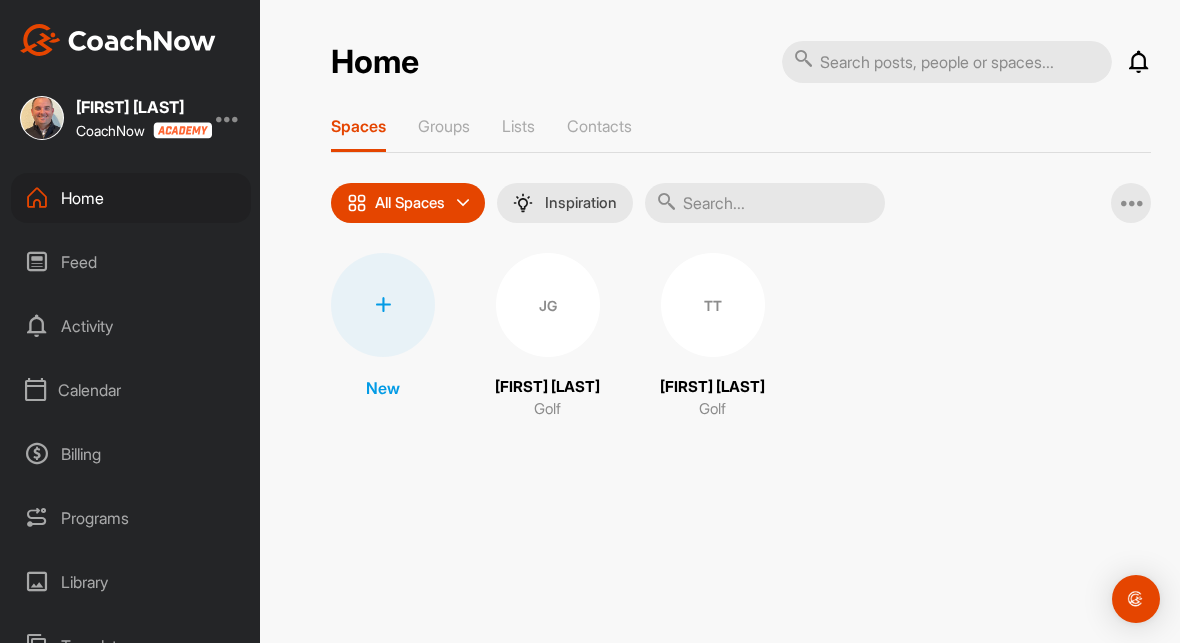 click at bounding box center [228, 118] 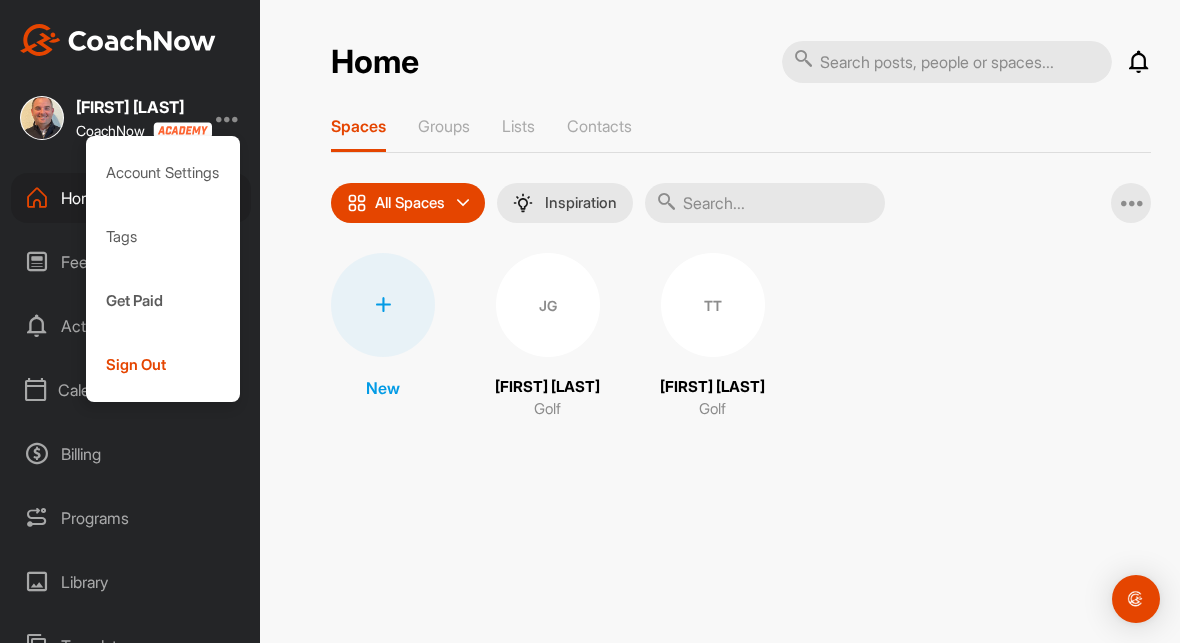 click on "Account Settings" at bounding box center [163, 173] 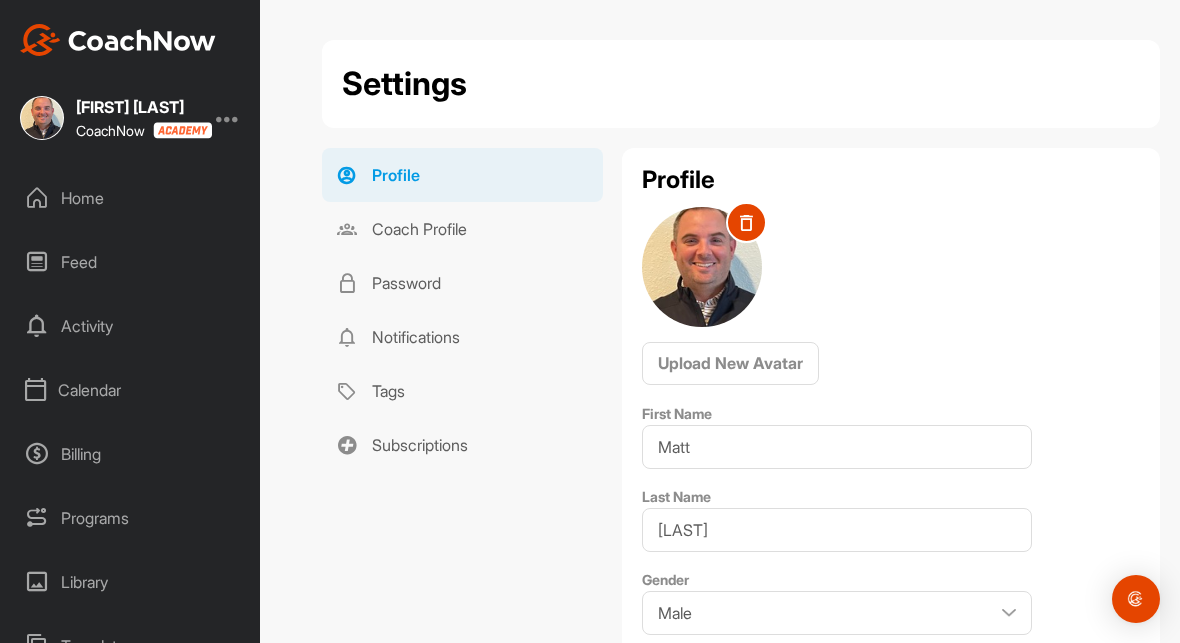 click on "Coach Profile" at bounding box center [462, 229] 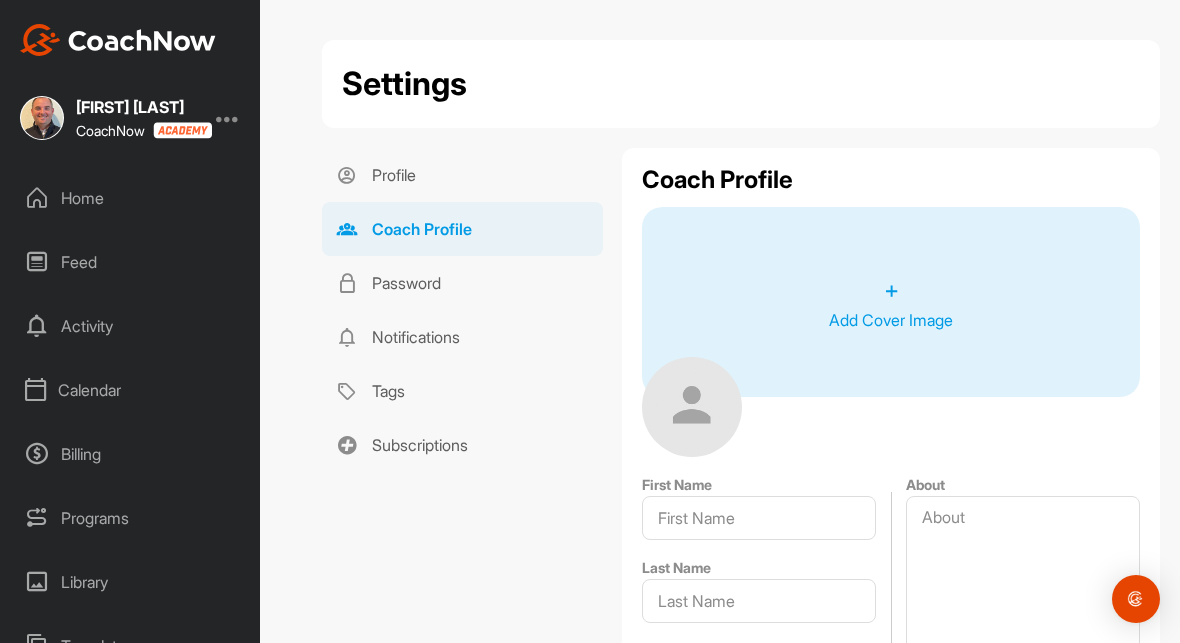 type on "Matt" 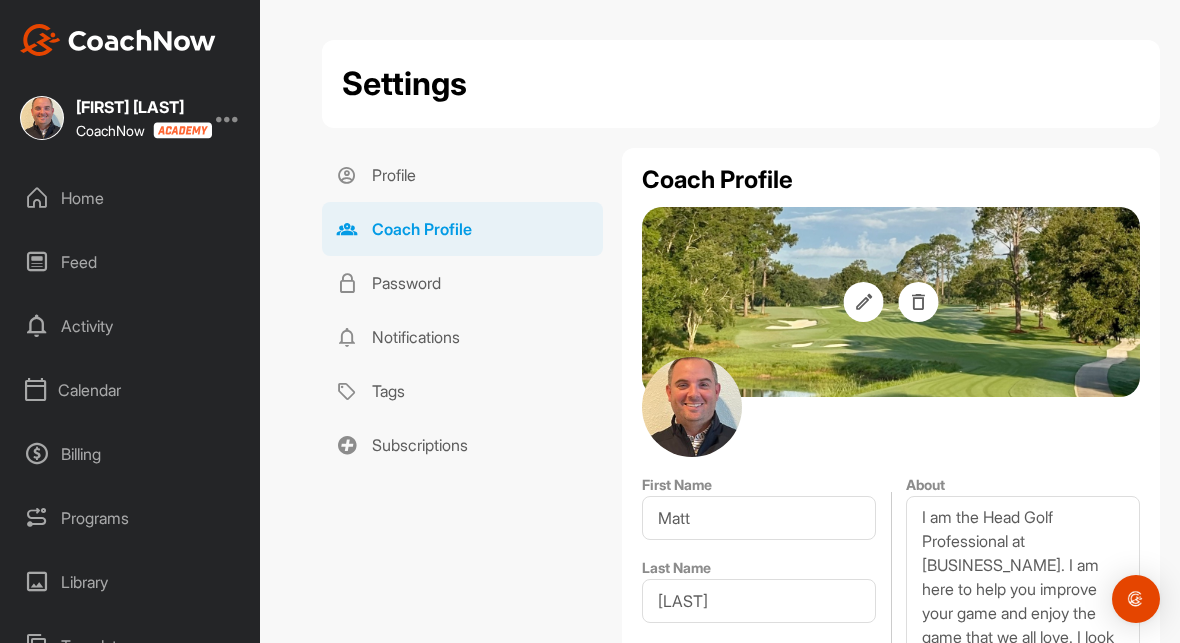click on "Password" at bounding box center [462, 283] 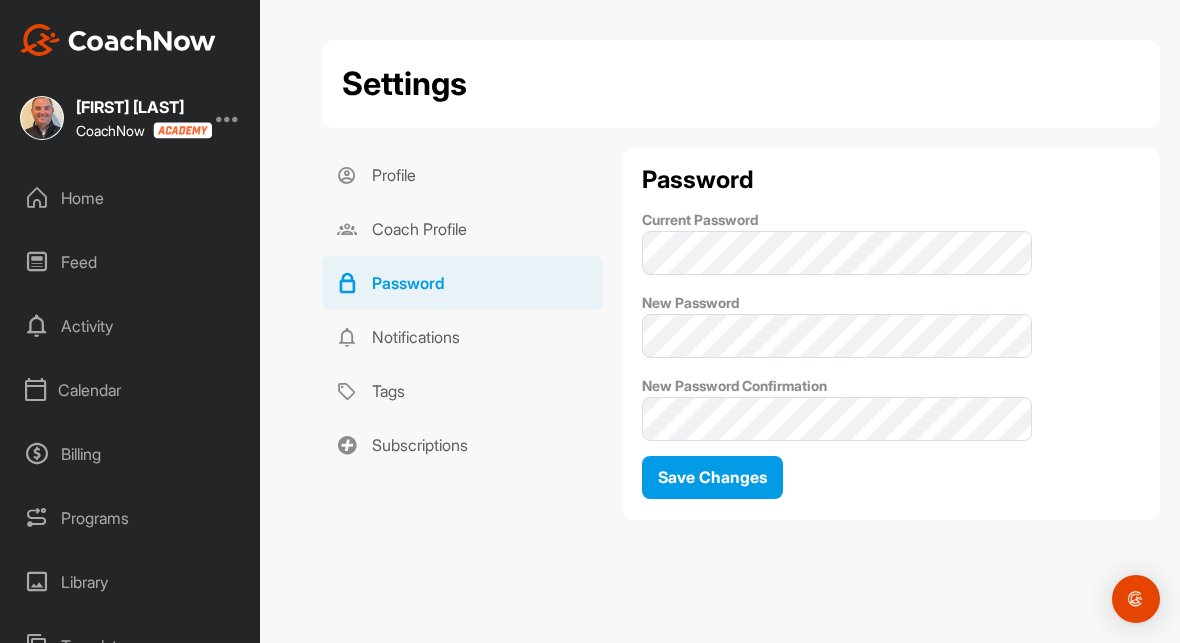click on "Notifications" at bounding box center [462, 337] 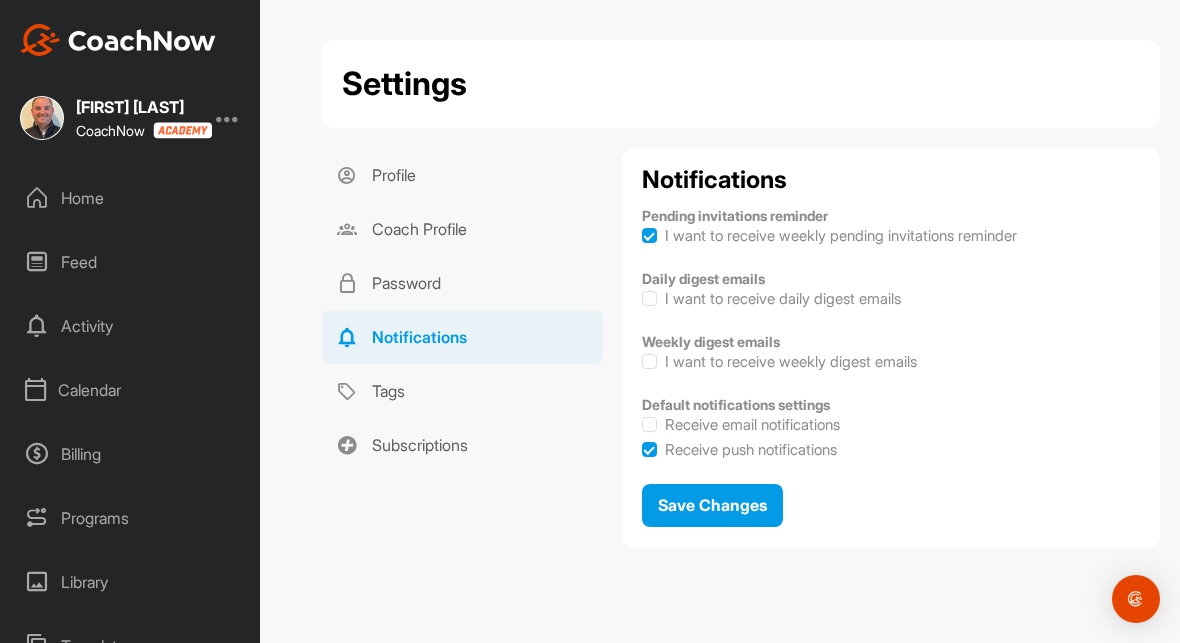 click on "Tags" at bounding box center (462, 391) 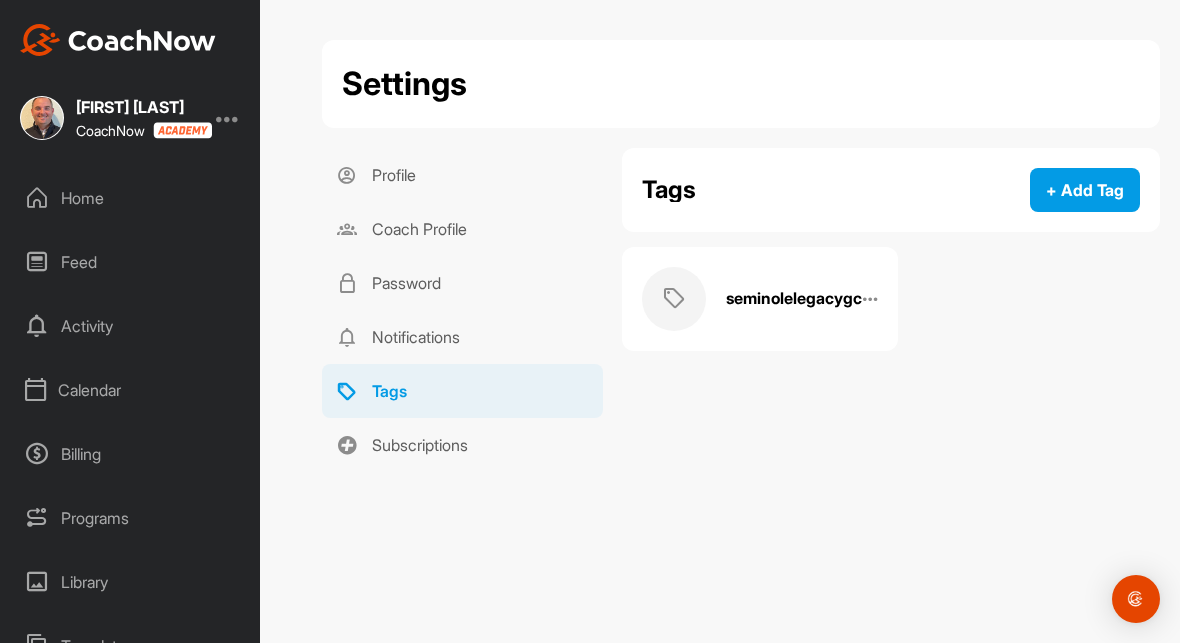 click on "Subscriptions" at bounding box center (462, 445) 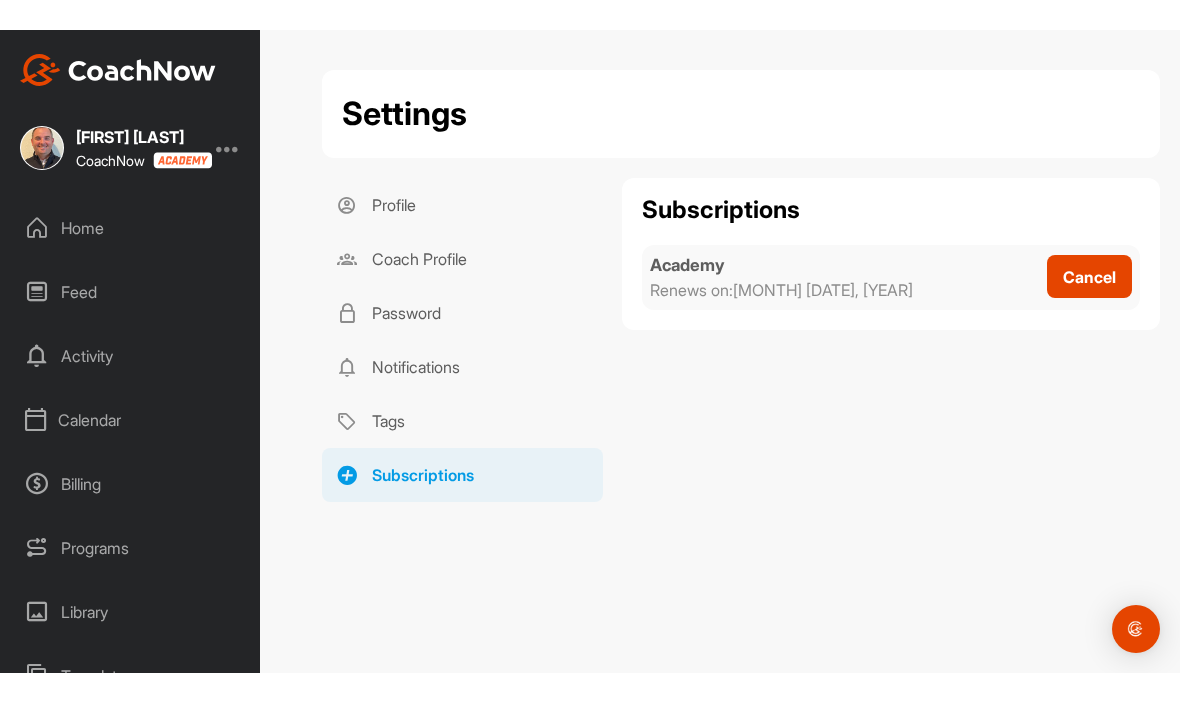 scroll, scrollTop: 25, scrollLeft: 0, axis: vertical 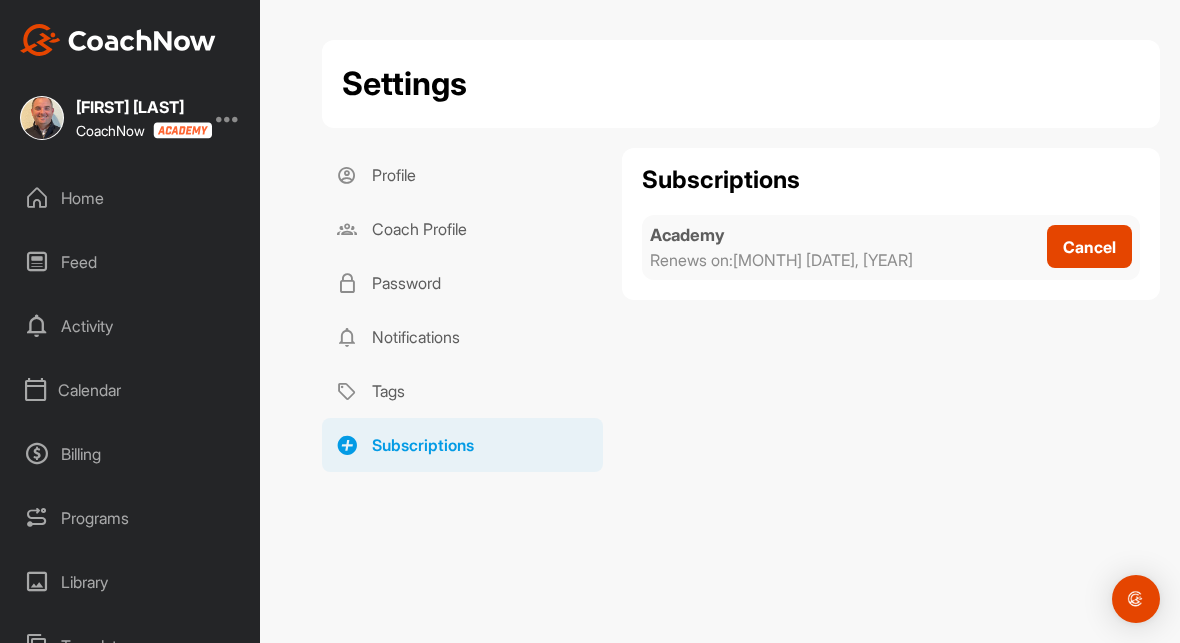 click on "Activity" at bounding box center [131, 326] 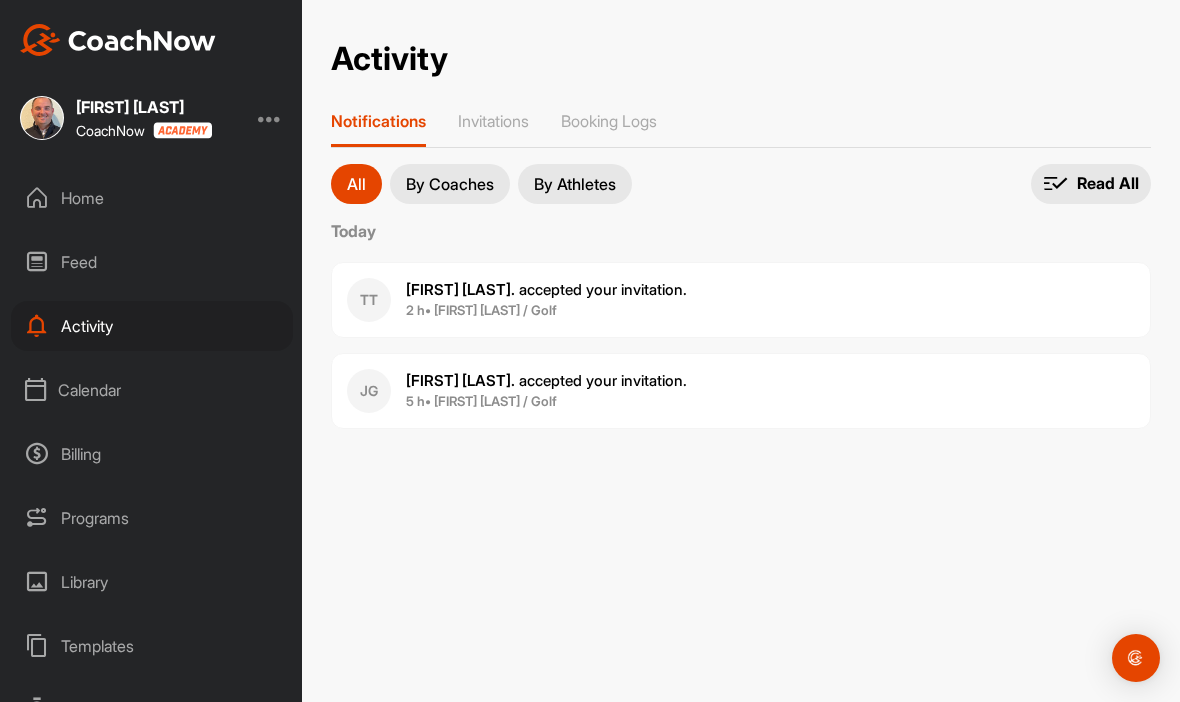 click on "Calendar" at bounding box center (152, 390) 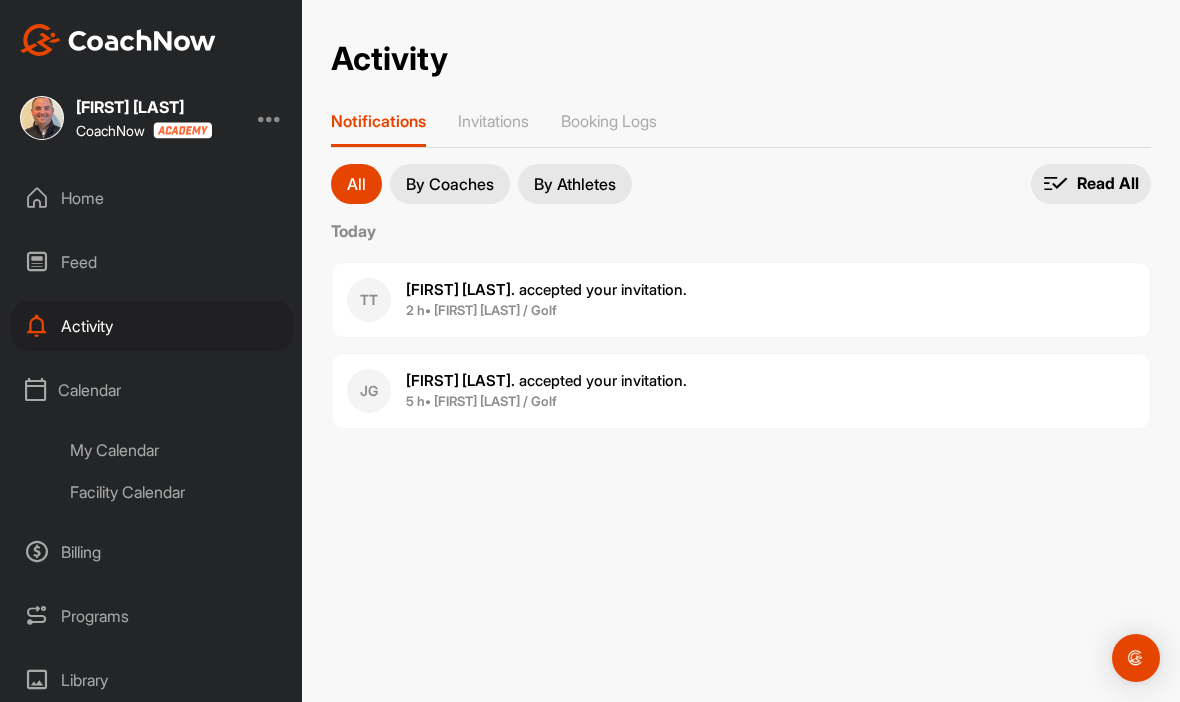 click on "My Calendar" at bounding box center [174, 450] 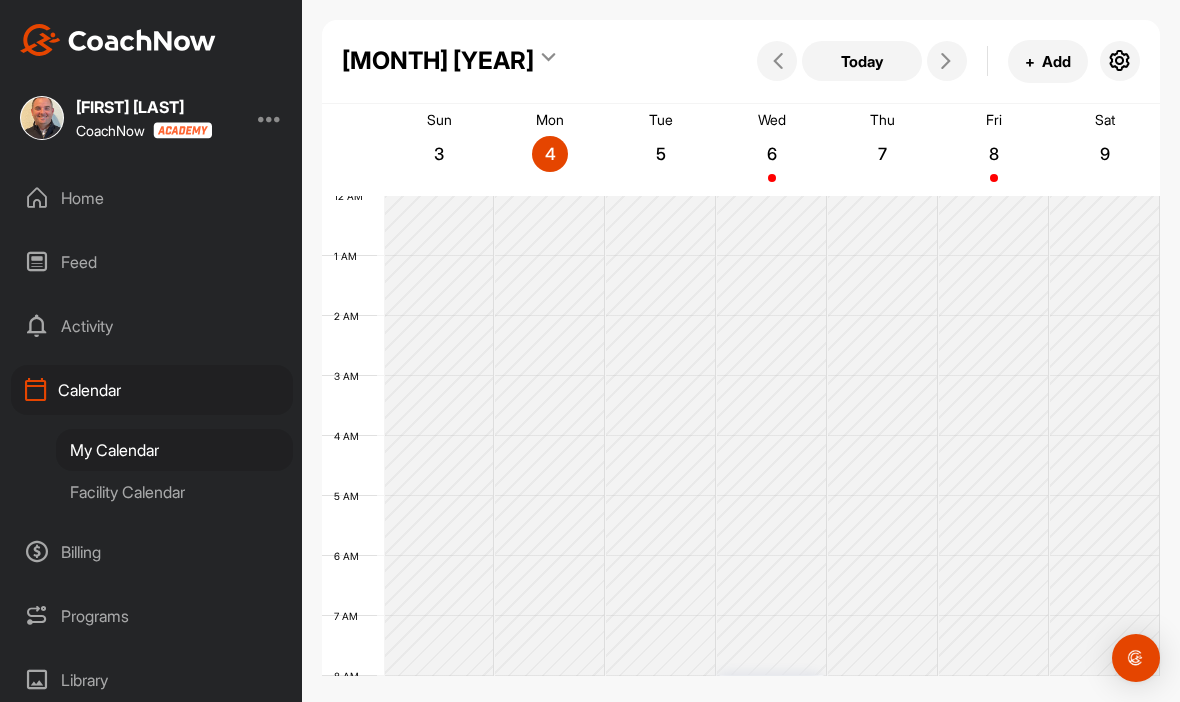 scroll, scrollTop: 346, scrollLeft: 0, axis: vertical 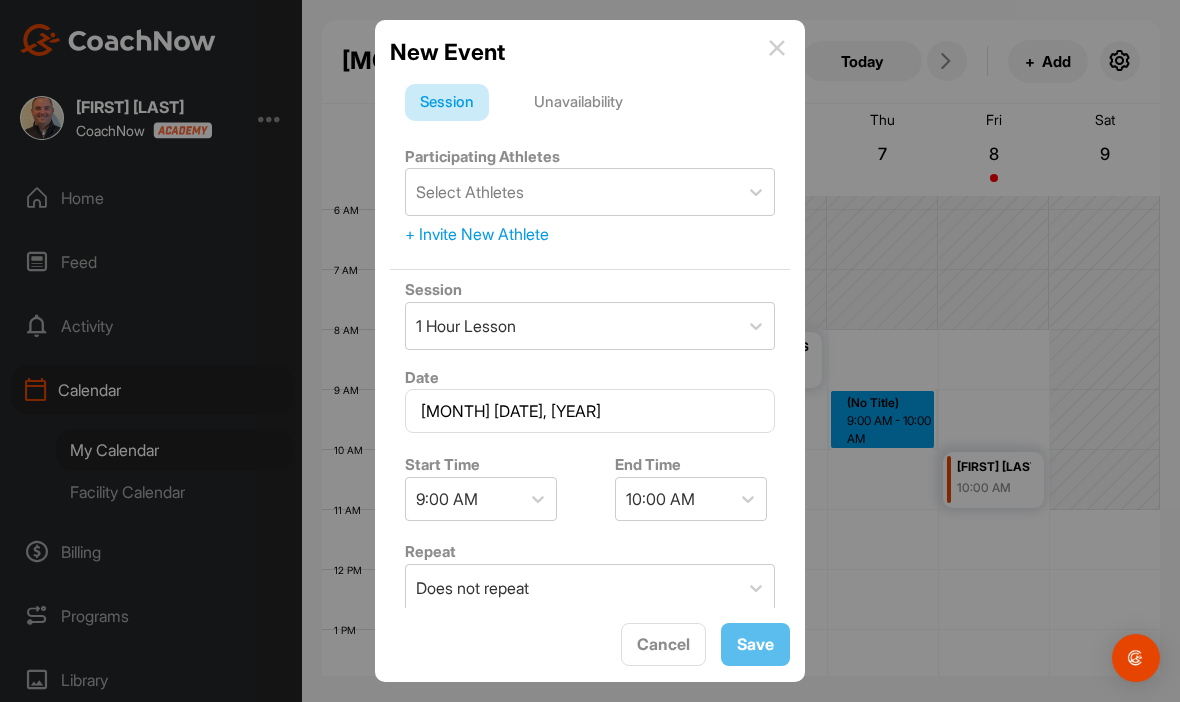 click on "Unavailability" at bounding box center (578, 103) 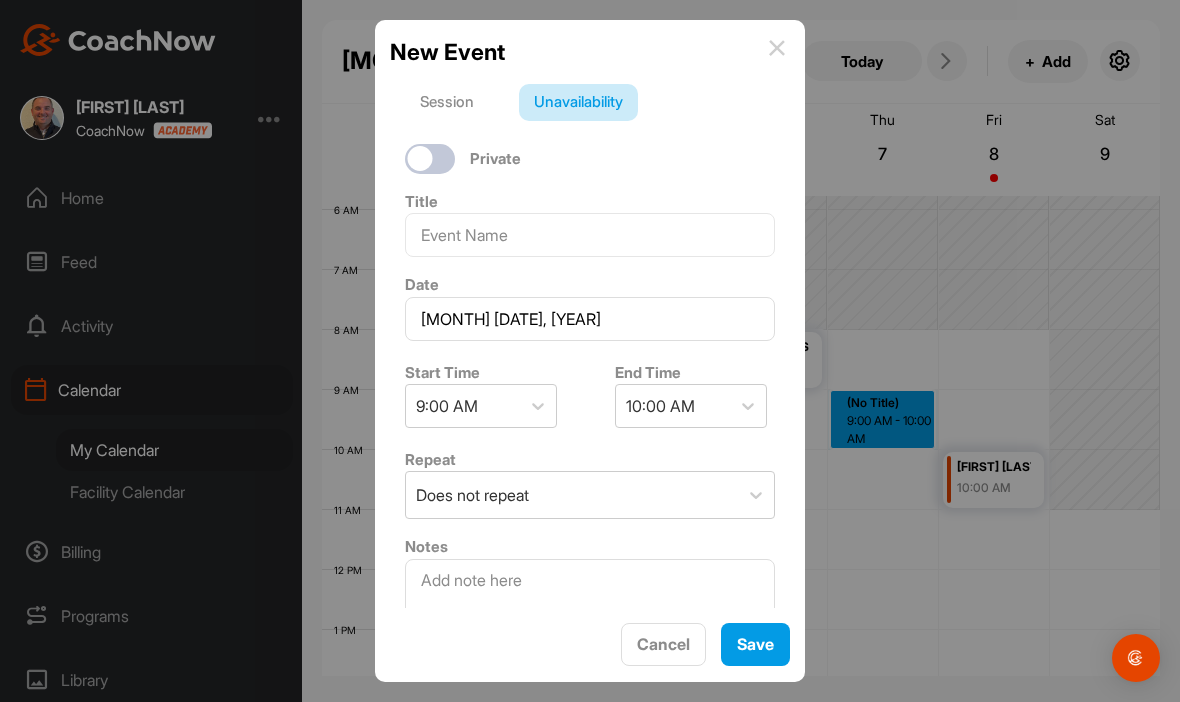checkbox on "true" 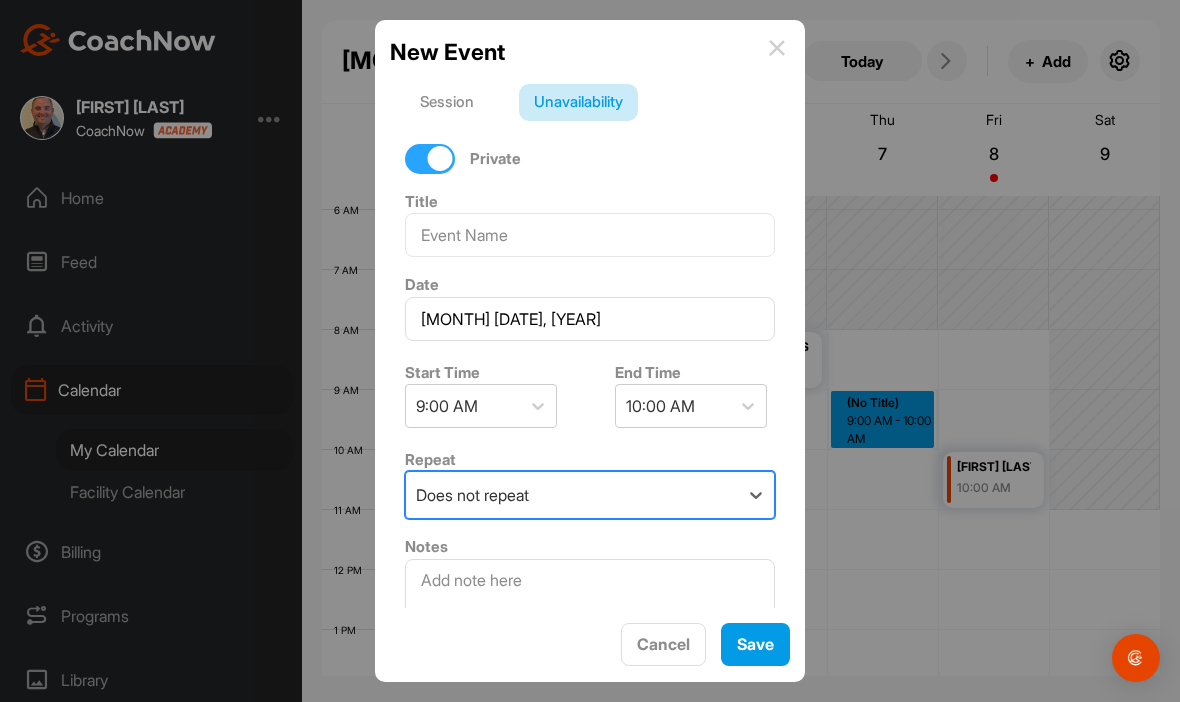 click on "Save" at bounding box center (755, 644) 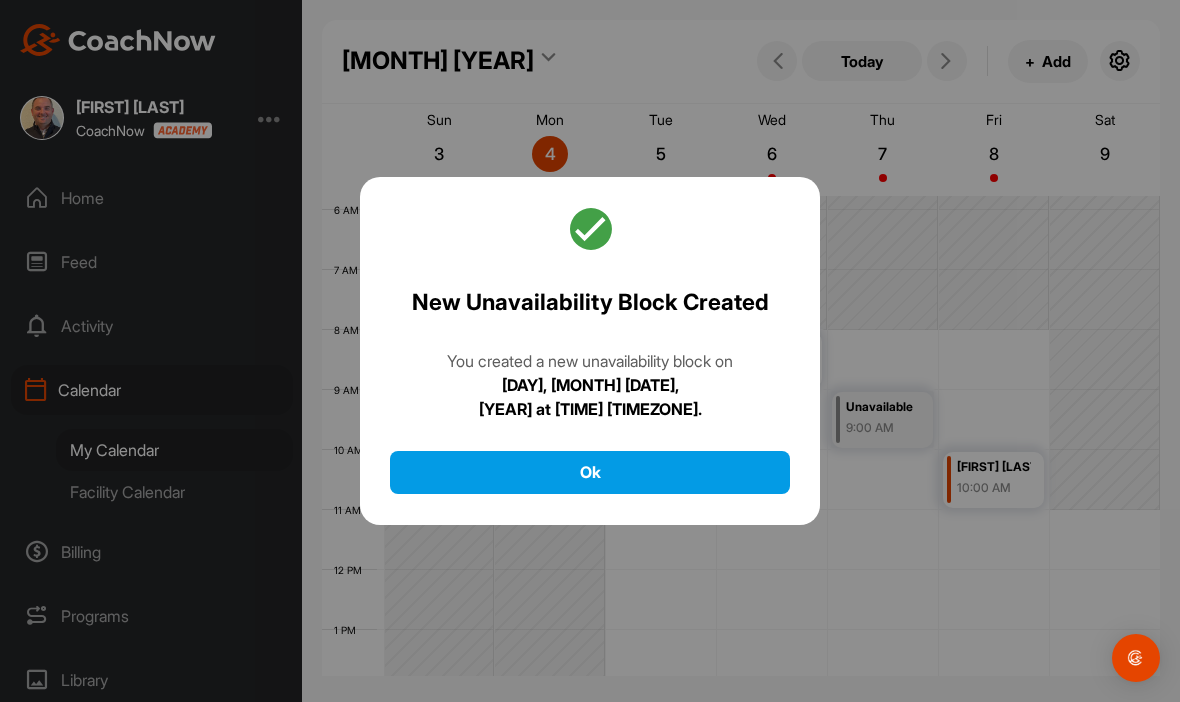 click on "Ok" at bounding box center [590, 472] 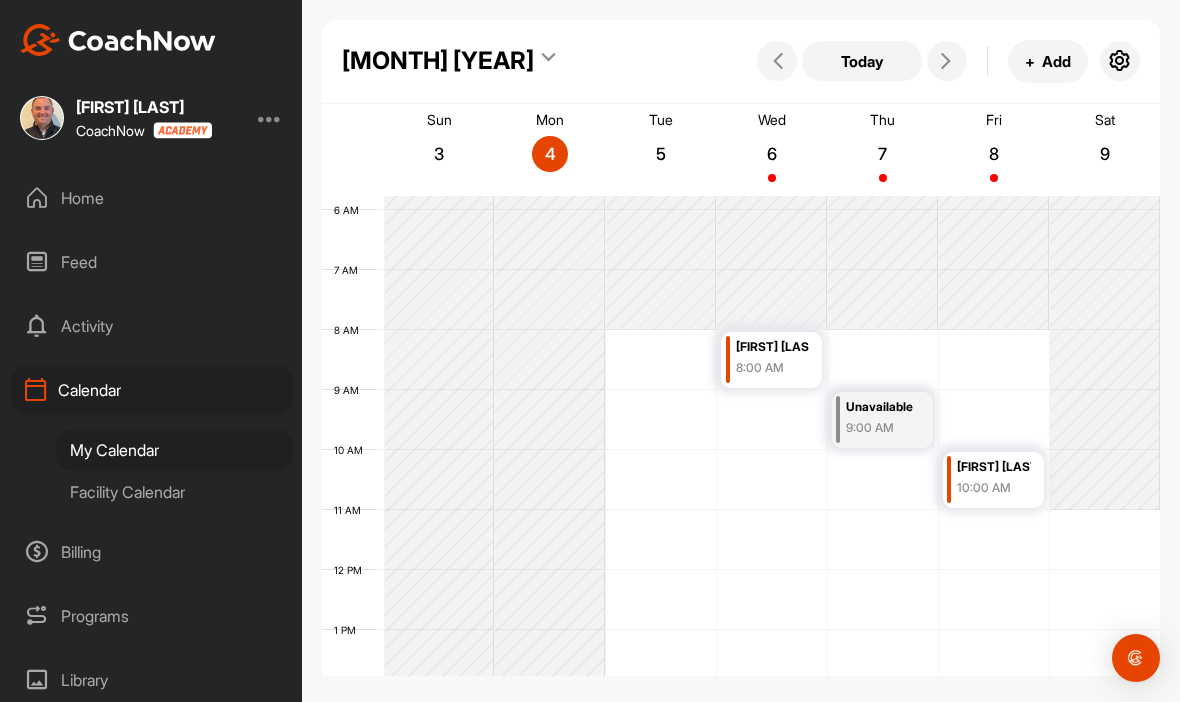 click on "Facility Calendar" at bounding box center (174, 492) 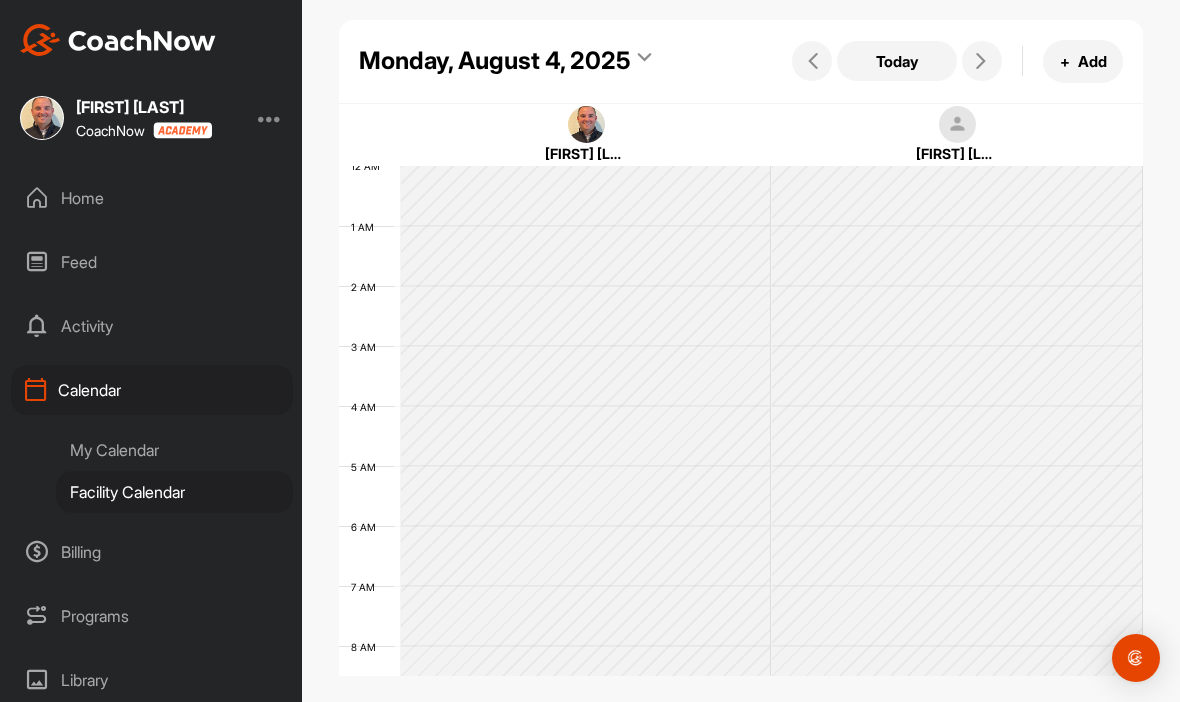 scroll, scrollTop: 346, scrollLeft: 0, axis: vertical 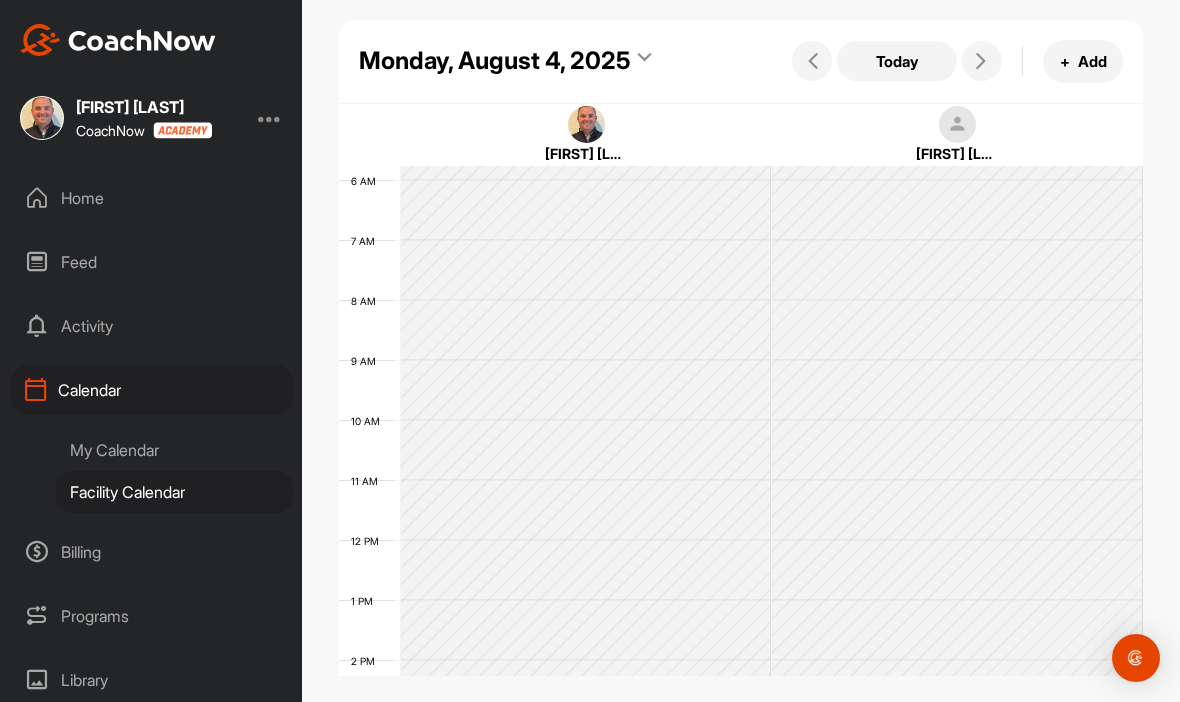 click at bounding box center [982, 61] 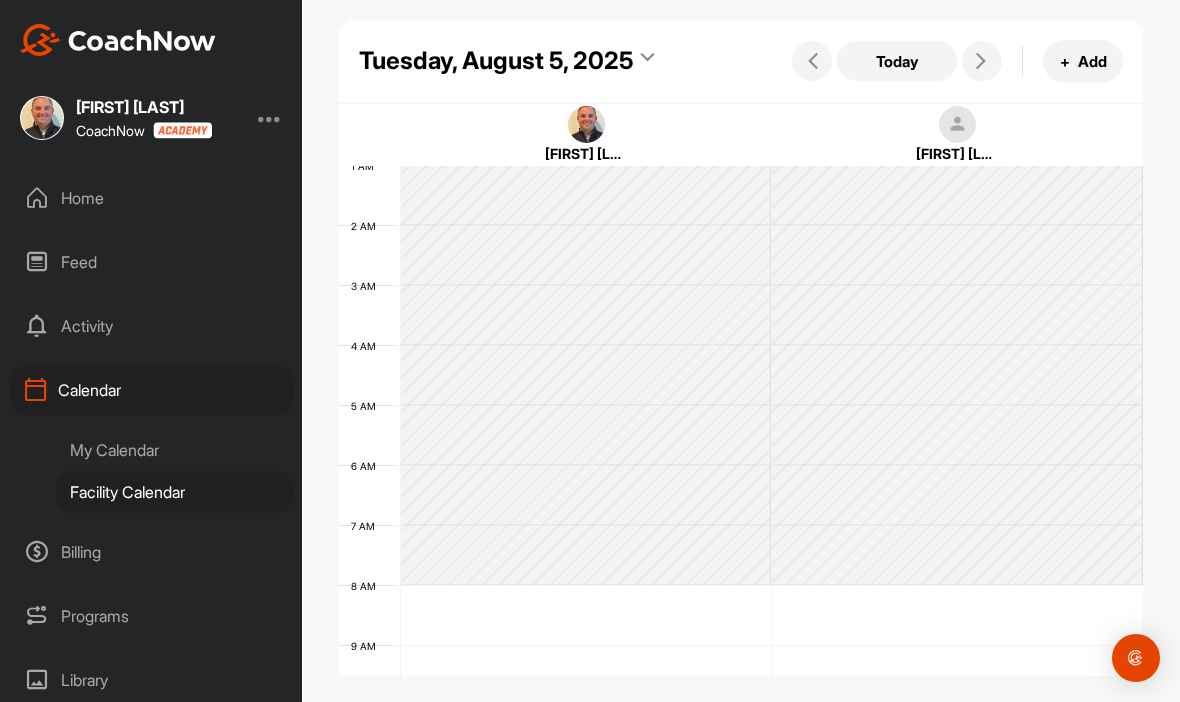 click at bounding box center [982, 61] 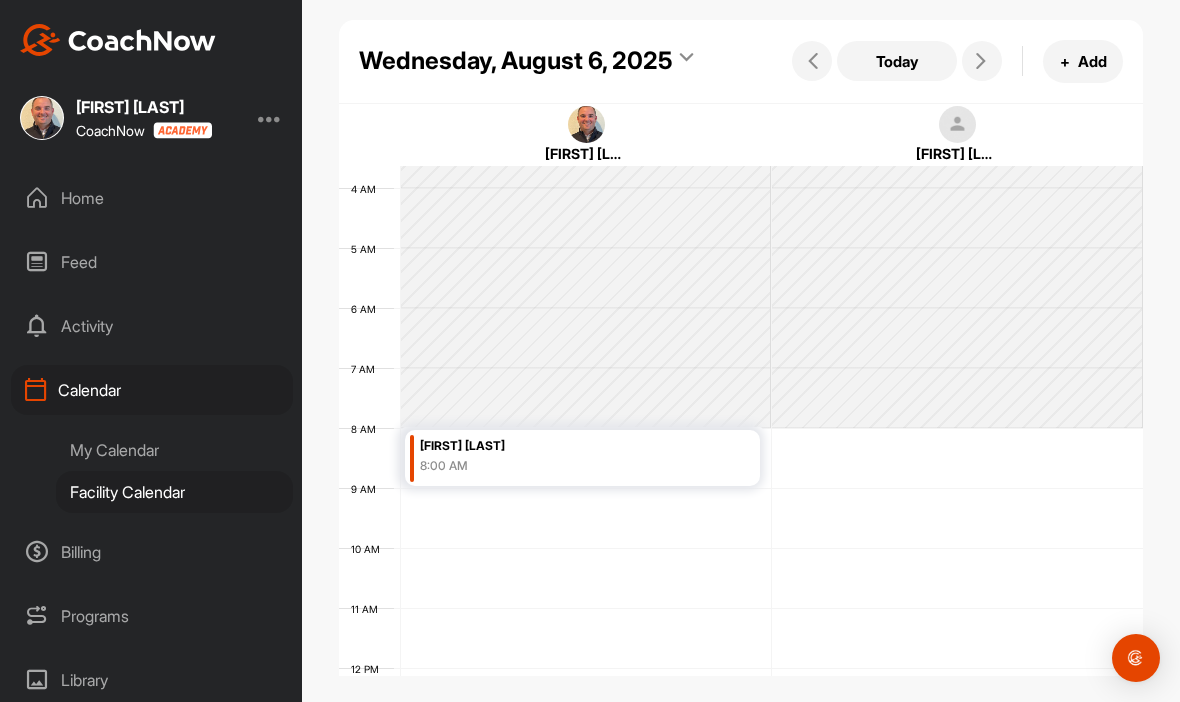 click at bounding box center [982, 61] 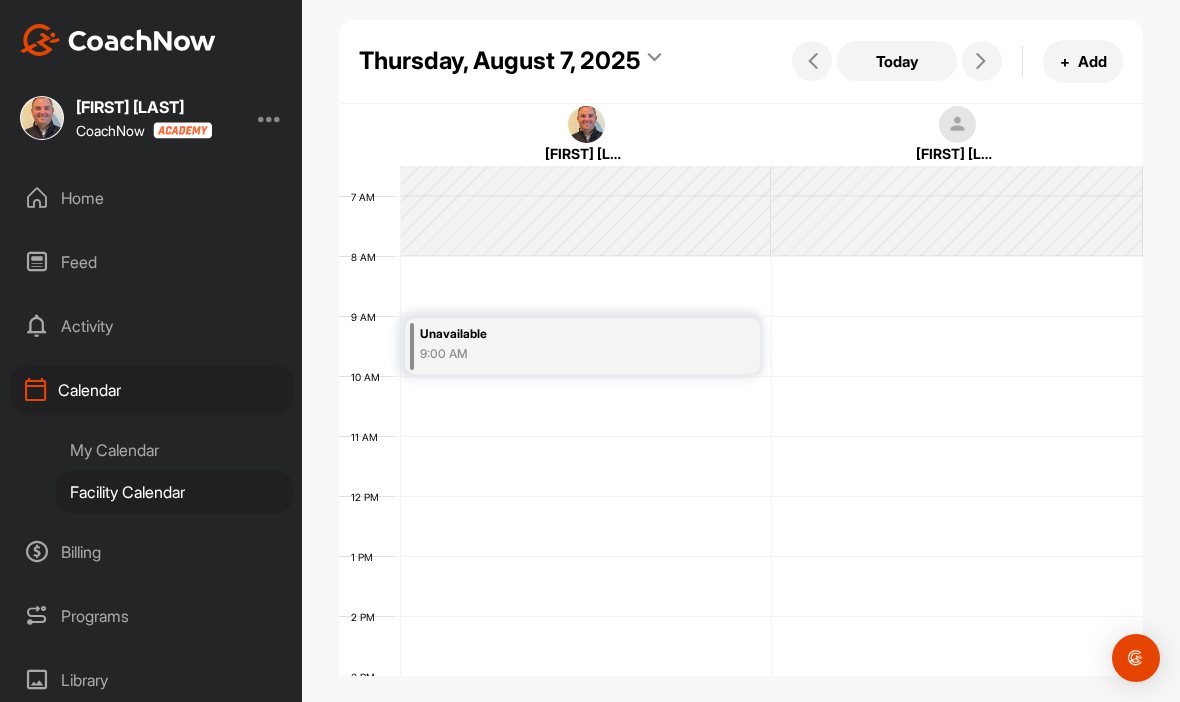 scroll, scrollTop: 385, scrollLeft: 0, axis: vertical 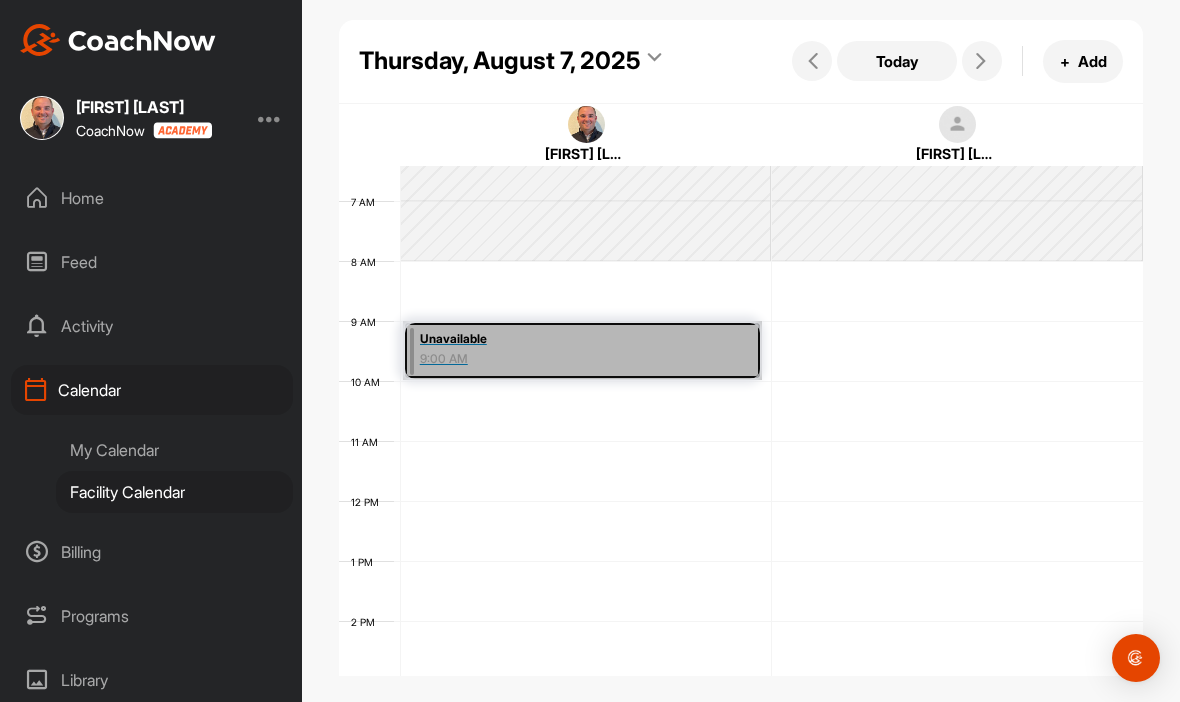 click on "Unavailable 9:00 AM" at bounding box center (582, 350) 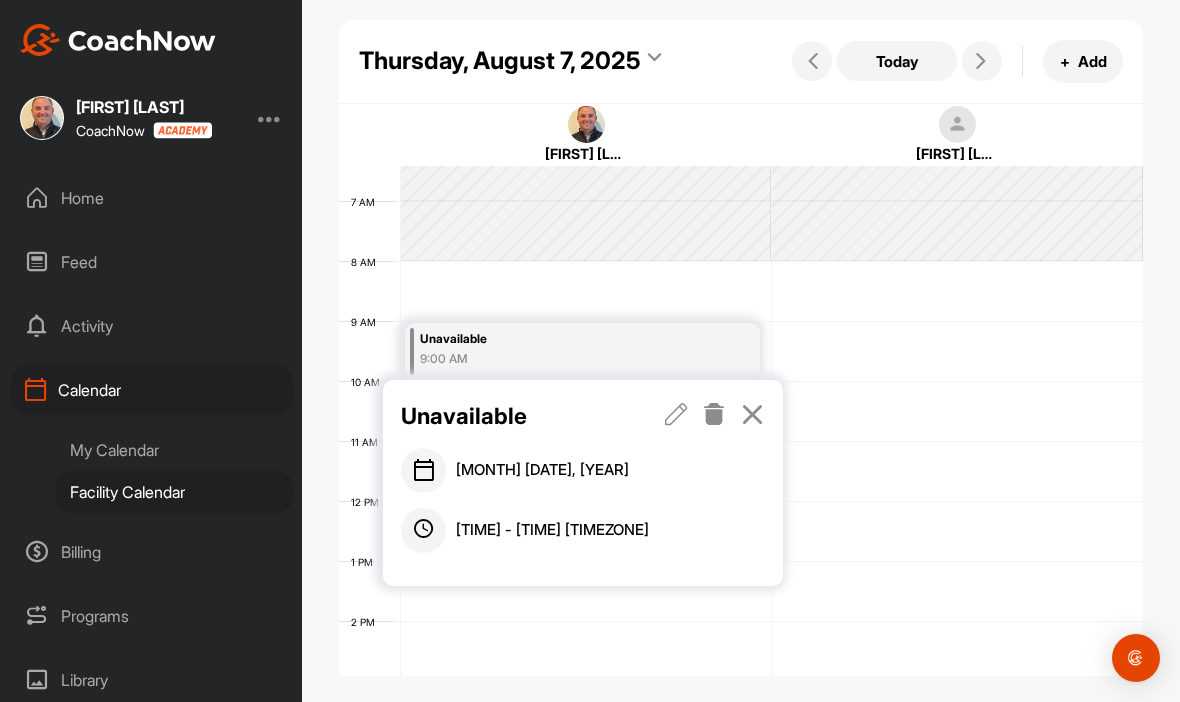 click on "My Calendar" at bounding box center (174, 450) 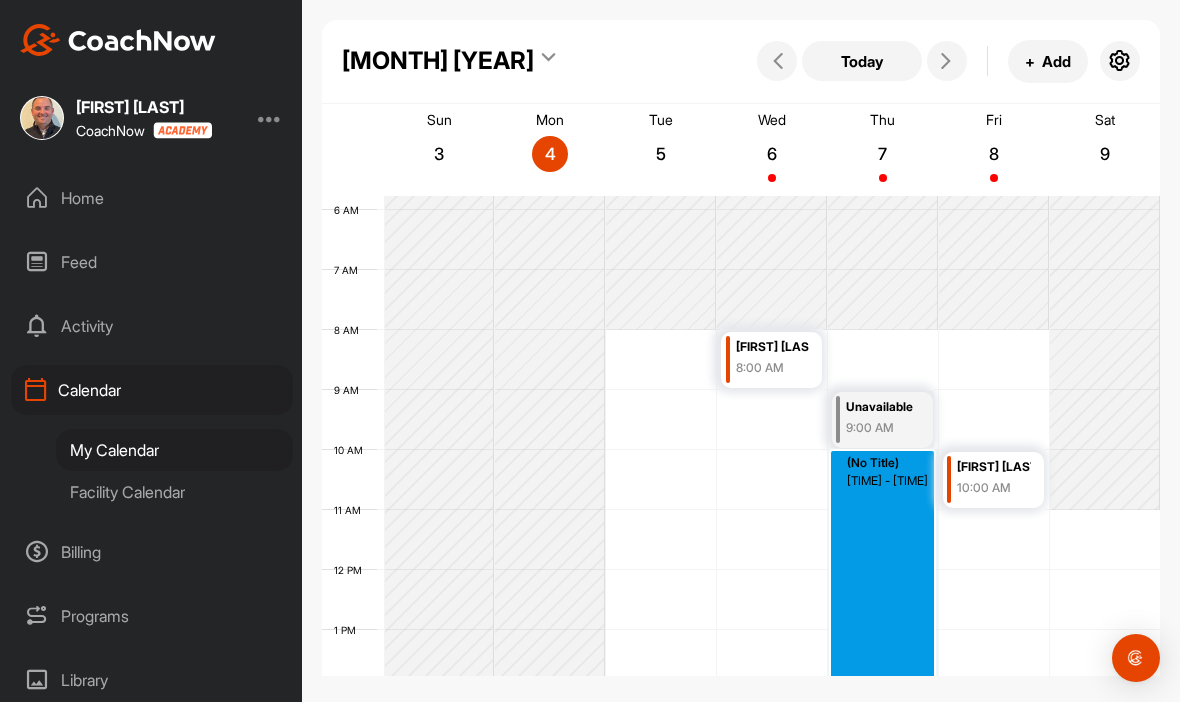 scroll, scrollTop: 351, scrollLeft: 0, axis: vertical 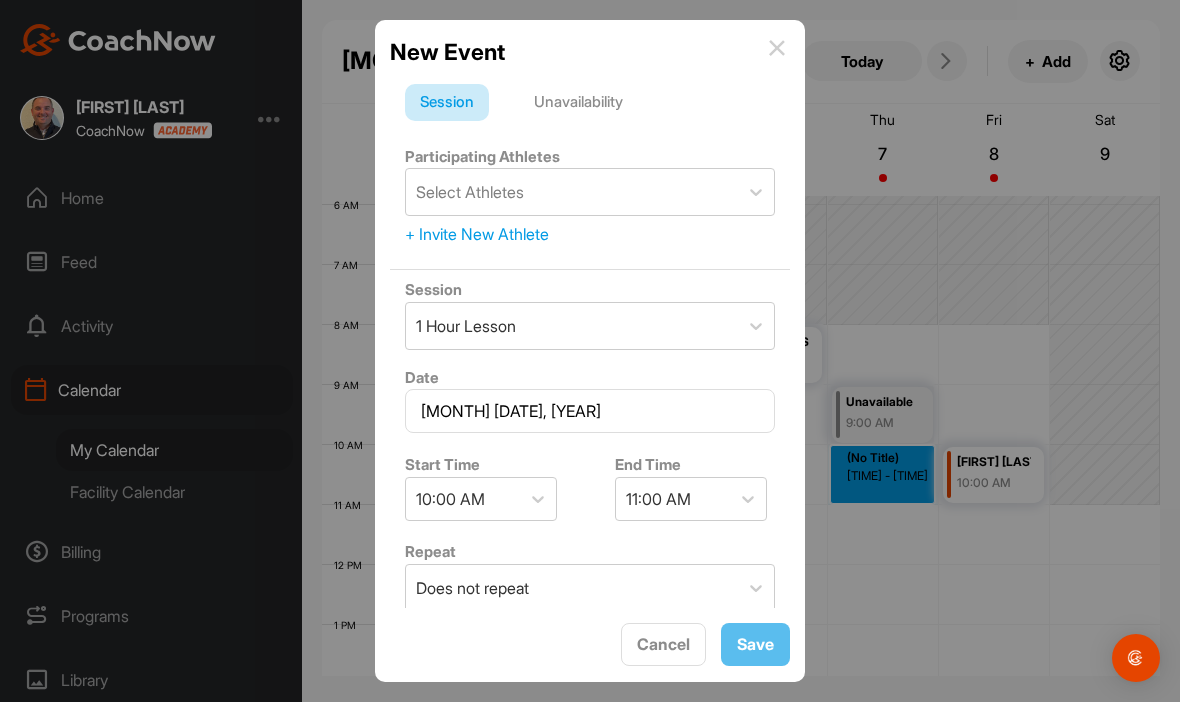 click on "Cancel" at bounding box center (663, 644) 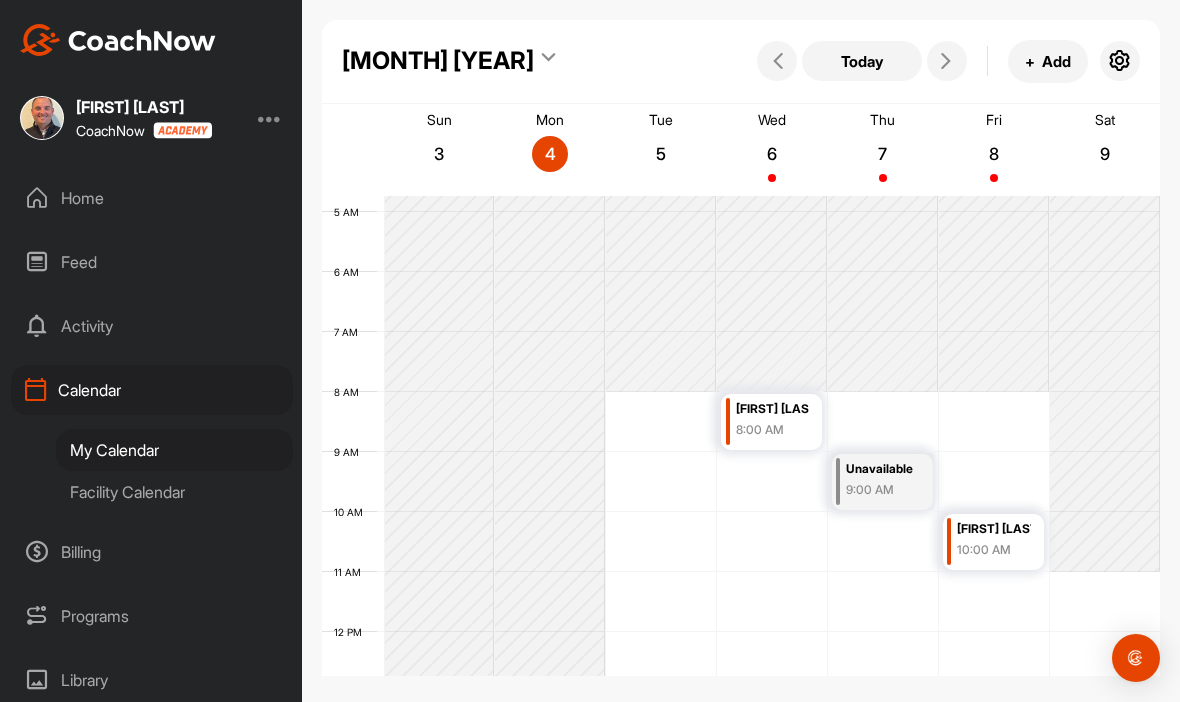 scroll, scrollTop: 268, scrollLeft: 0, axis: vertical 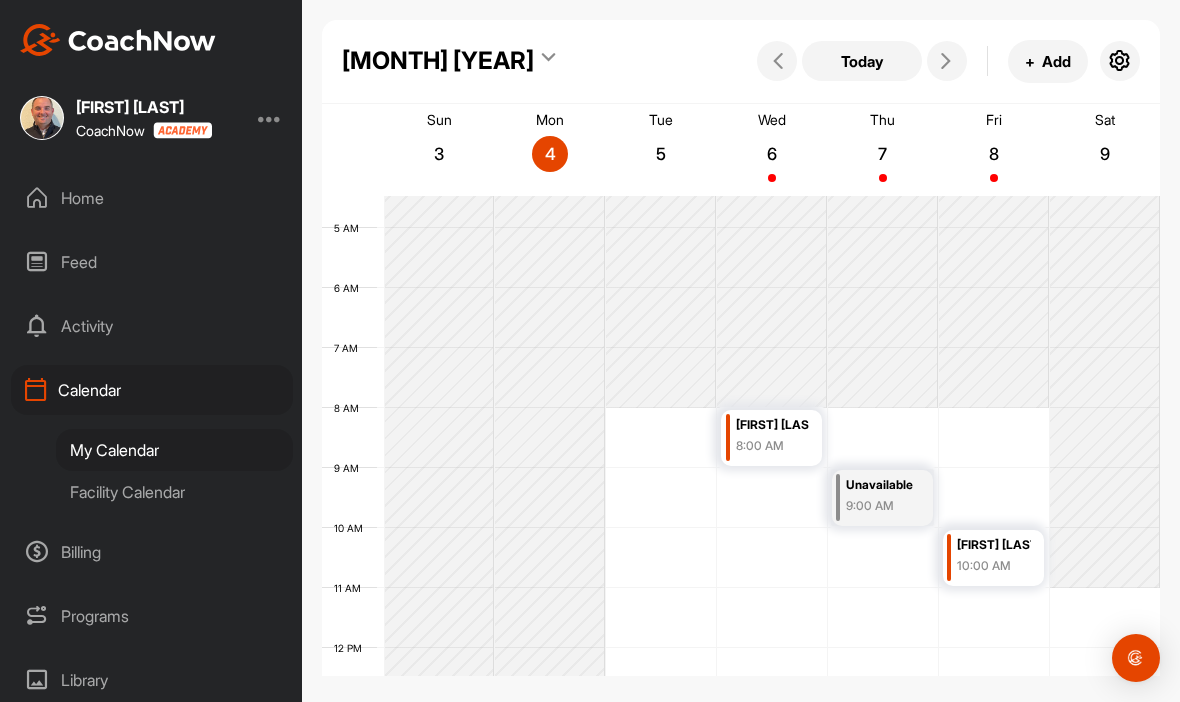 click at bounding box center (946, 61) 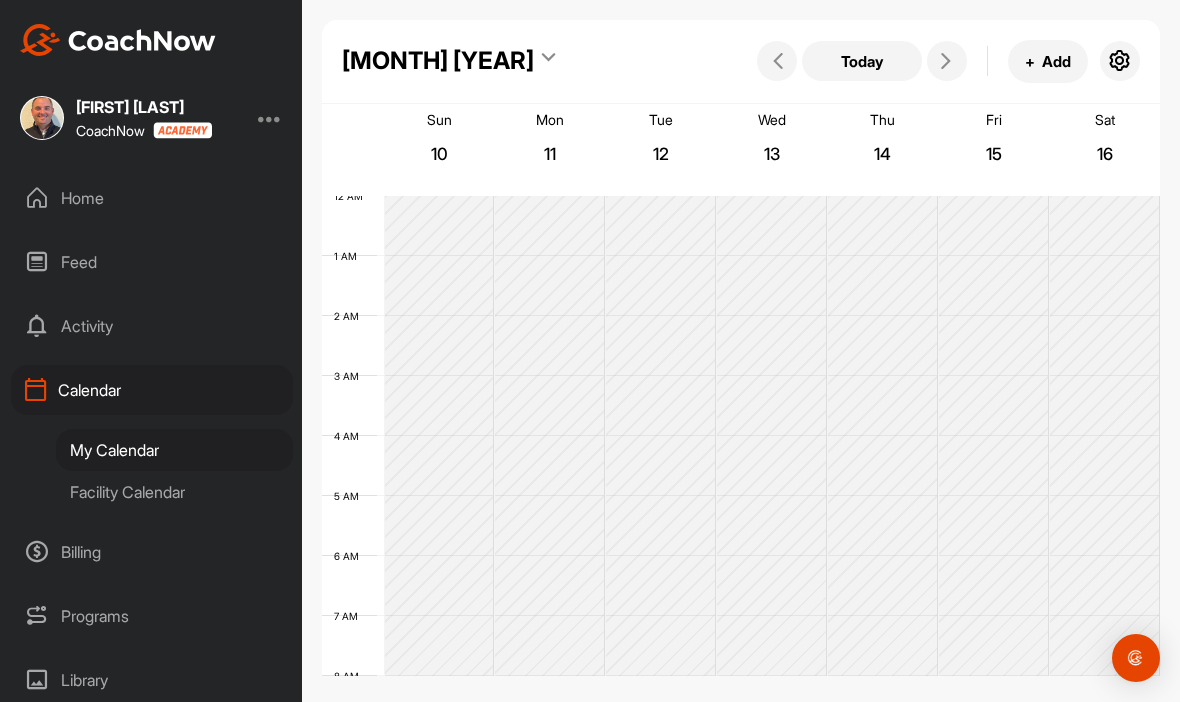 scroll, scrollTop: 0, scrollLeft: 0, axis: both 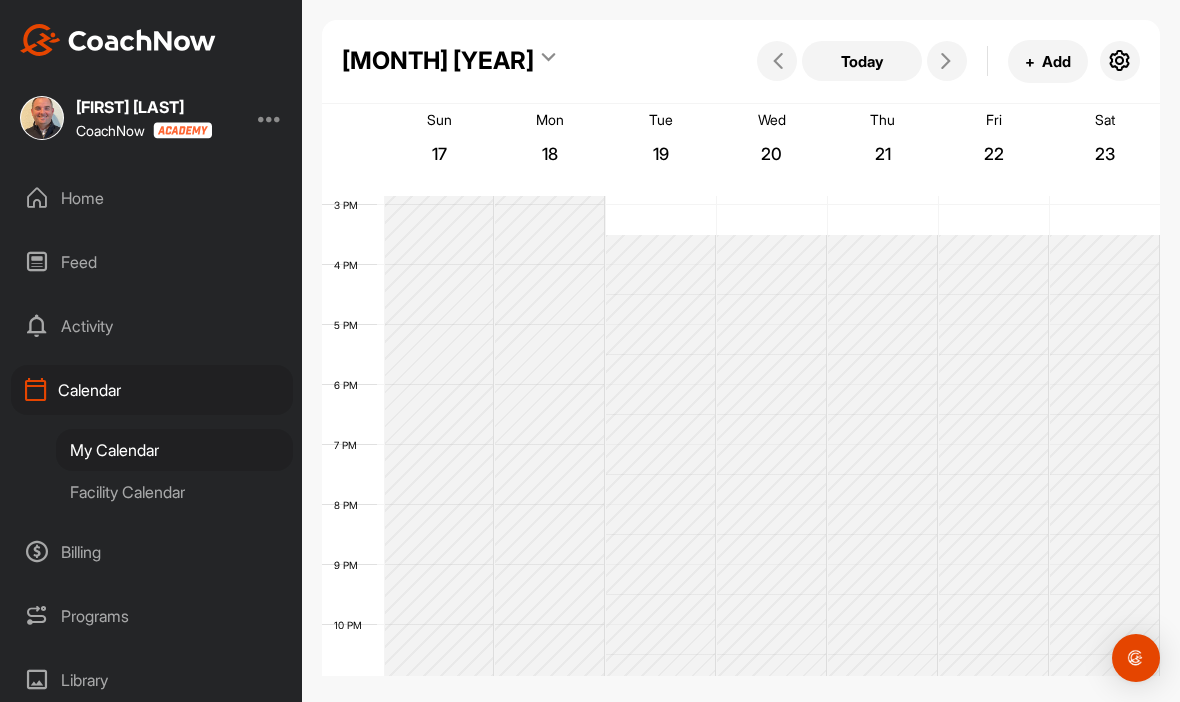 click on "Activity" at bounding box center [152, 326] 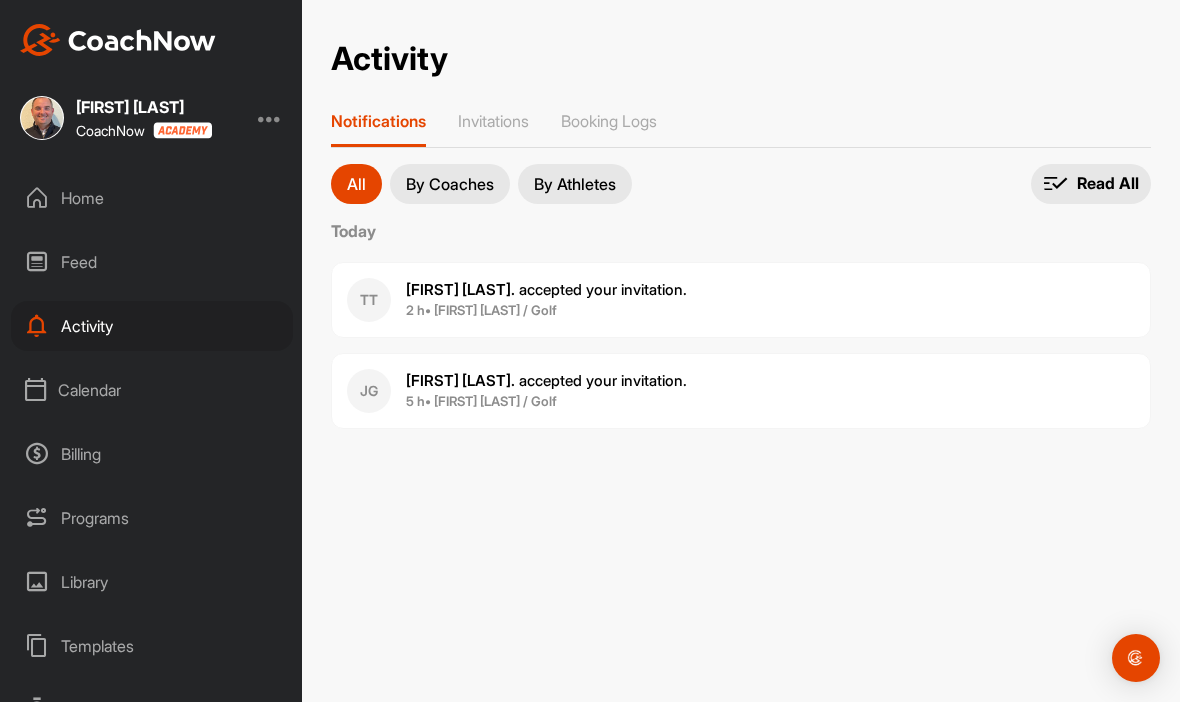 scroll, scrollTop: 0, scrollLeft: 0, axis: both 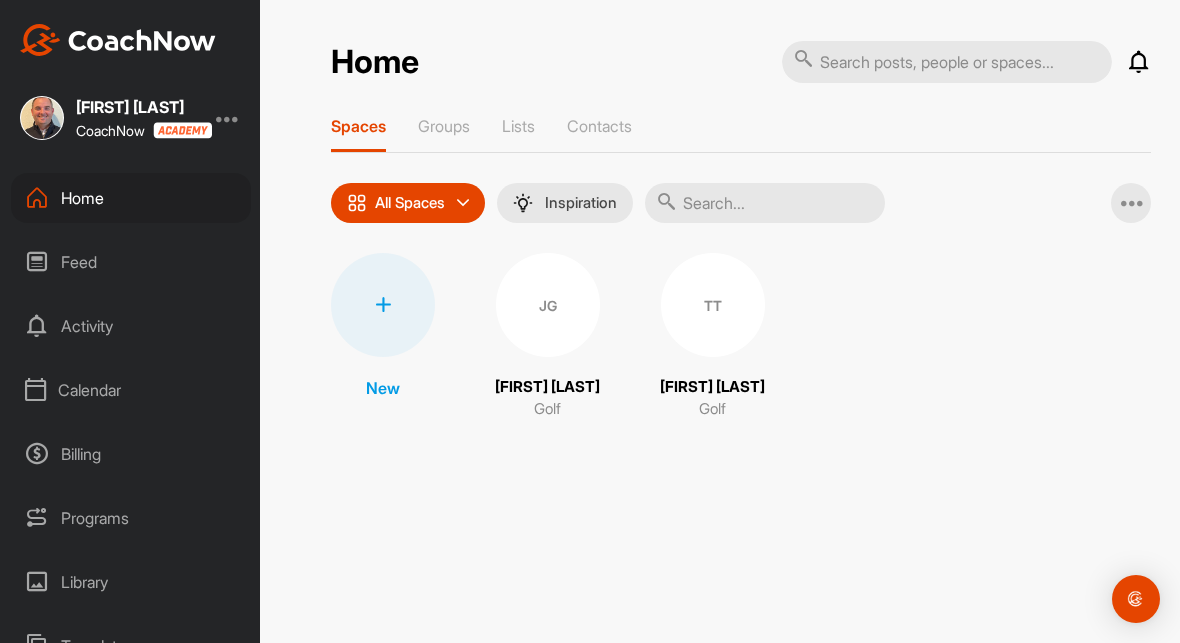 click on "Matt O’Brien CoachNow" at bounding box center (140, 118) 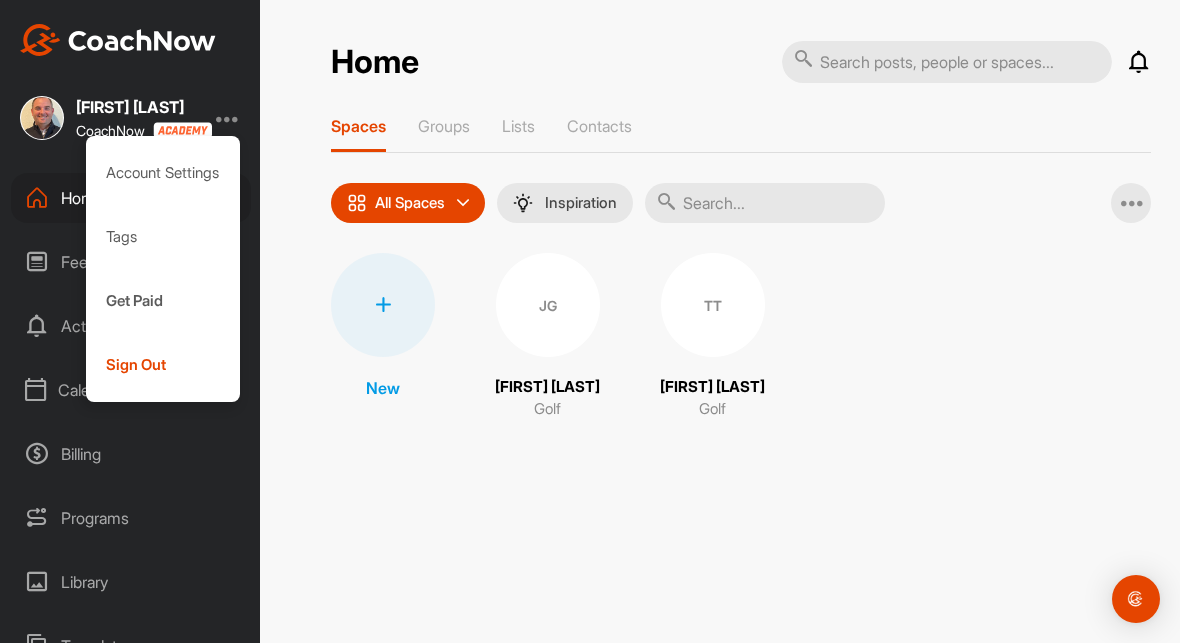 click on "Sign Out" at bounding box center (163, 365) 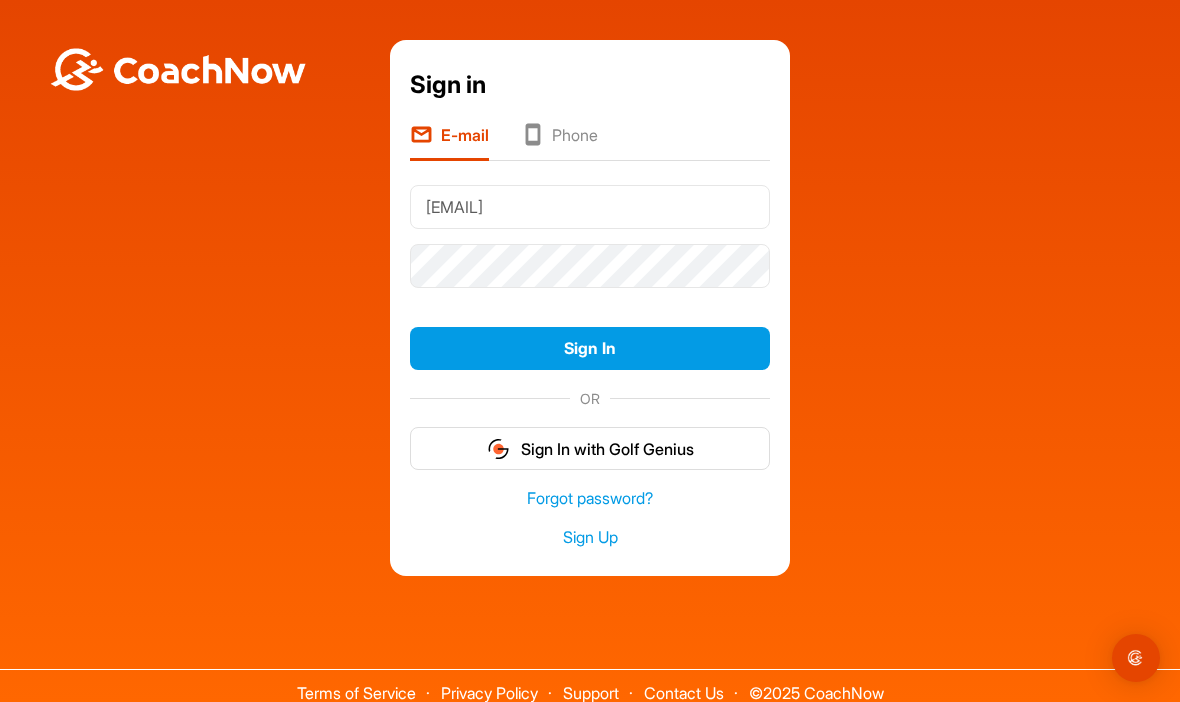 type on "Mattobgolf@pga.com" 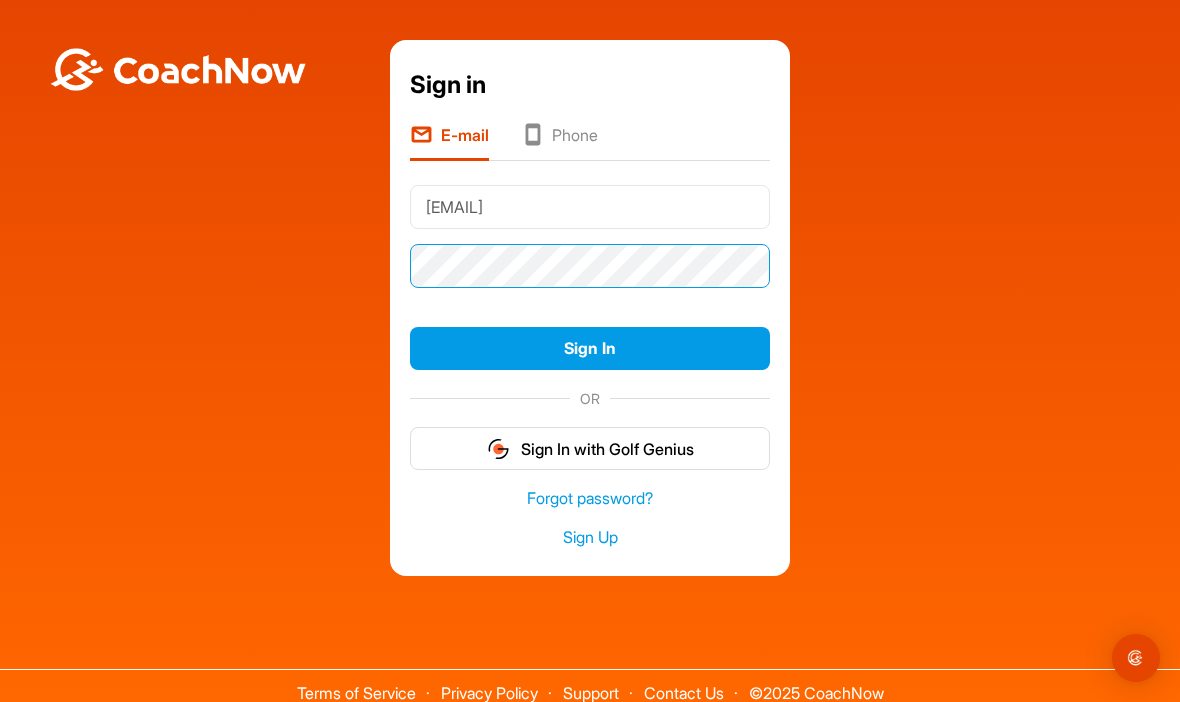 click on "Sign In" at bounding box center (590, 348) 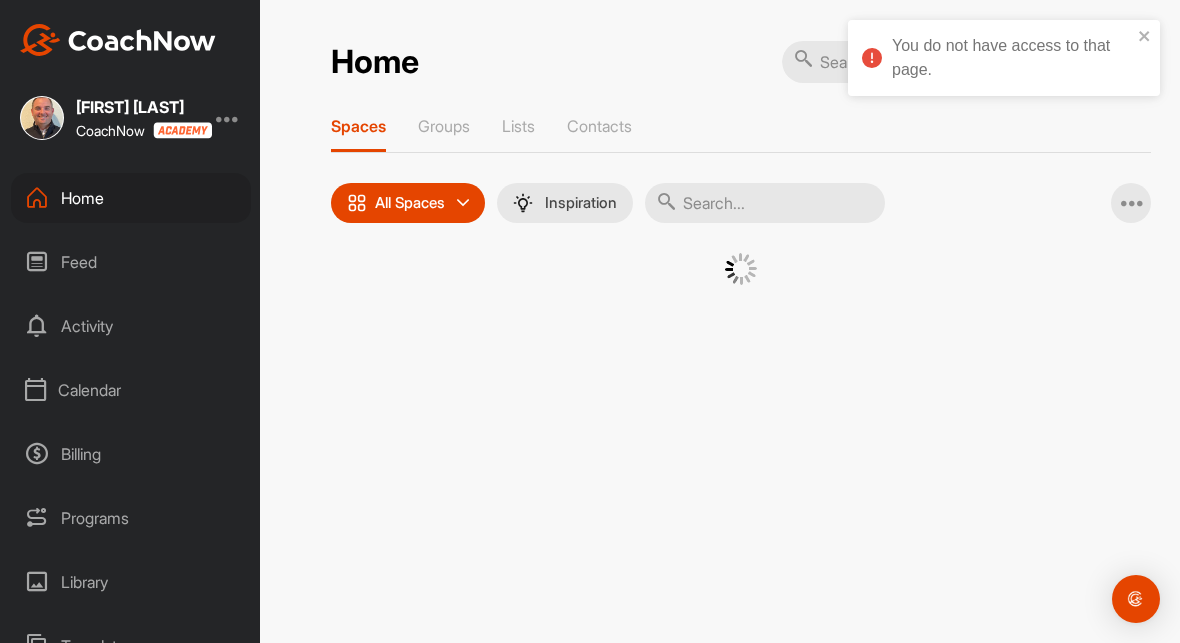scroll, scrollTop: 0, scrollLeft: 0, axis: both 